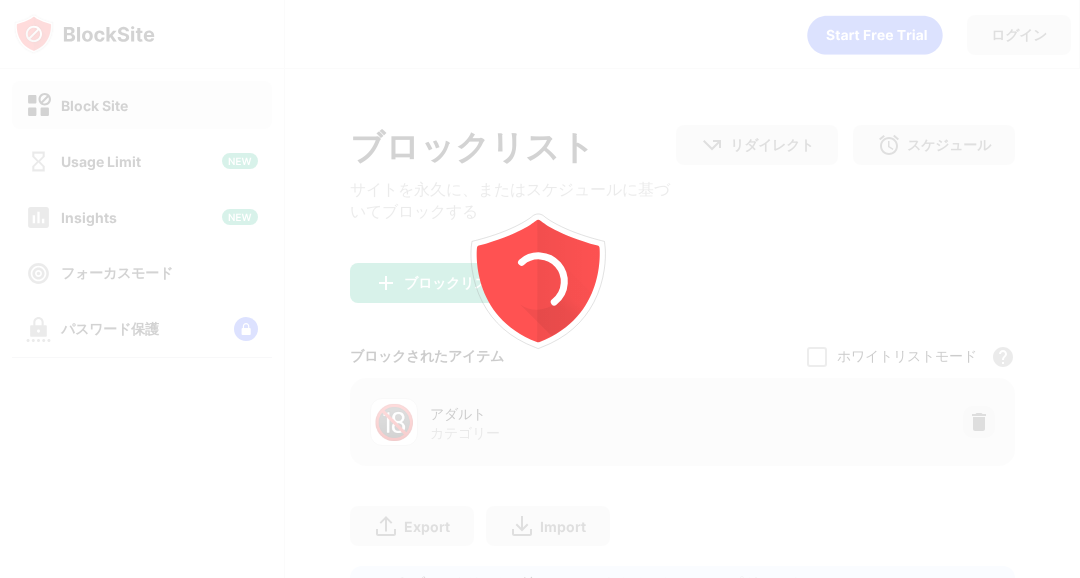 scroll, scrollTop: 0, scrollLeft: 0, axis: both 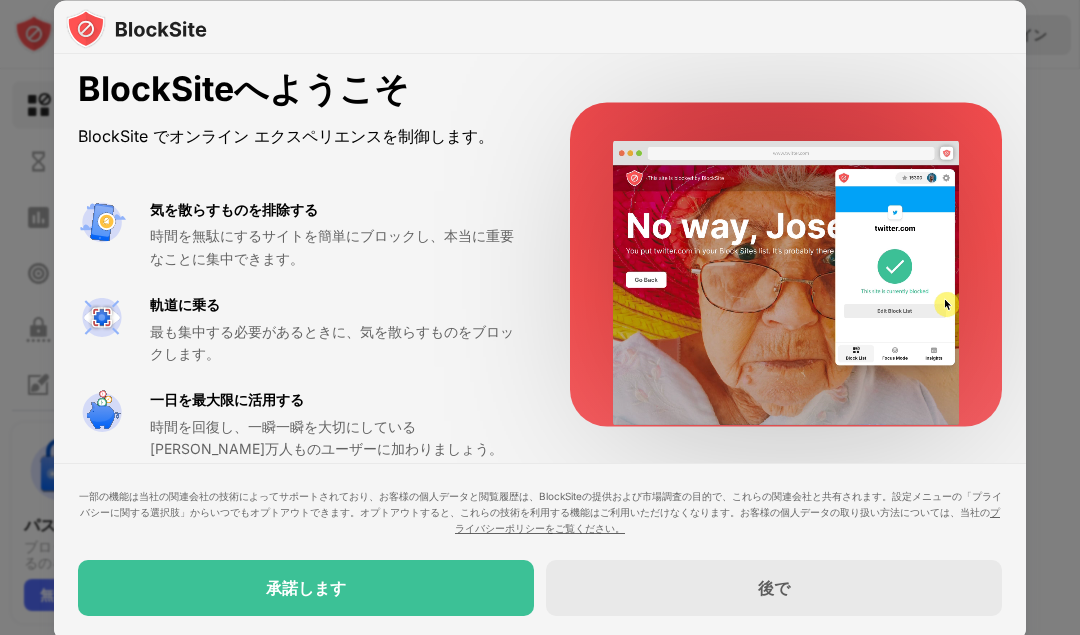click on "承諾します" at bounding box center [306, 588] 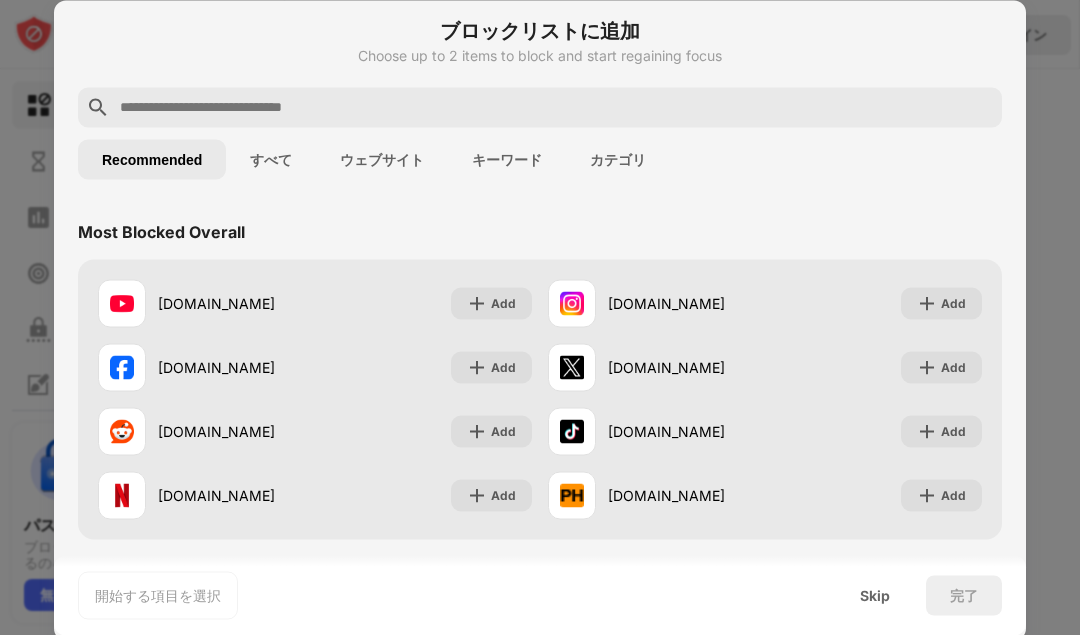 scroll, scrollTop: 0, scrollLeft: 0, axis: both 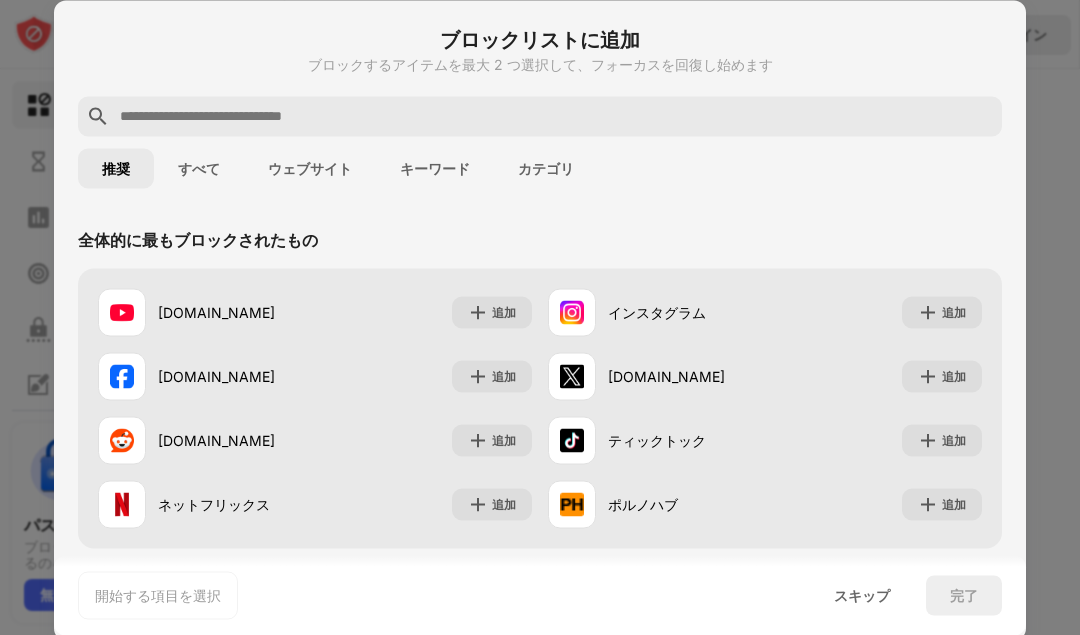 click on "追加" at bounding box center [942, 376] 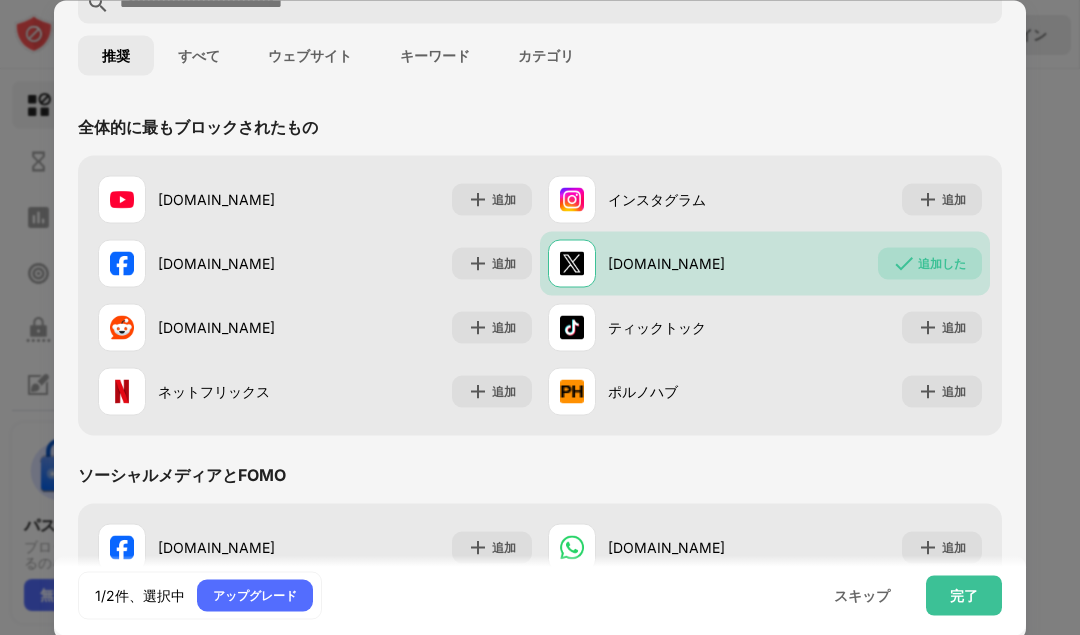 scroll, scrollTop: 111, scrollLeft: 0, axis: vertical 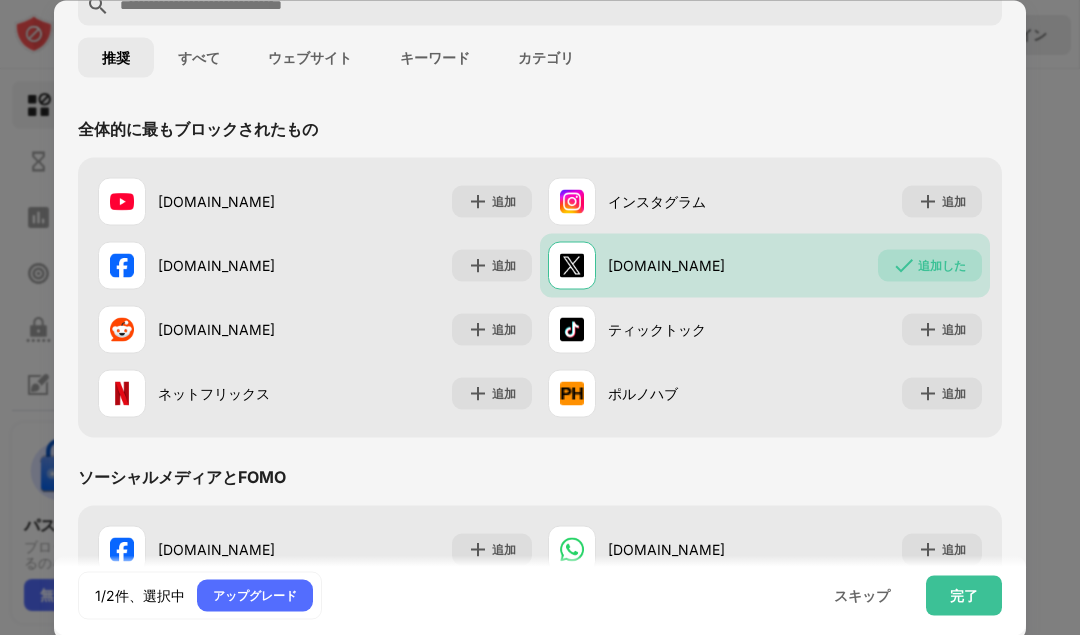 click on "追加" at bounding box center [954, 329] 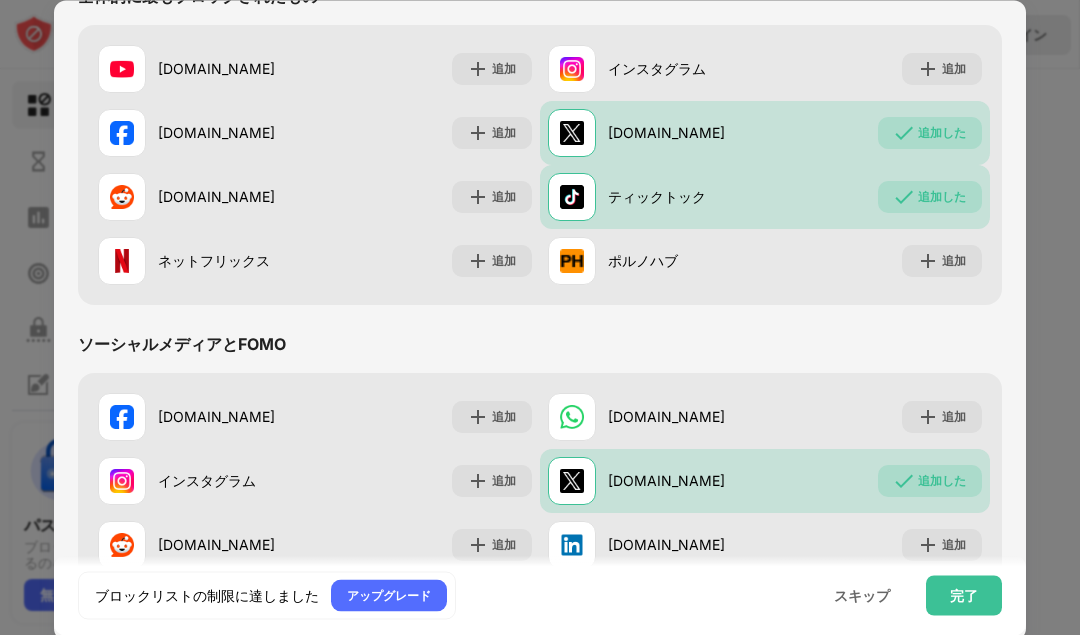 scroll, scrollTop: 0, scrollLeft: 0, axis: both 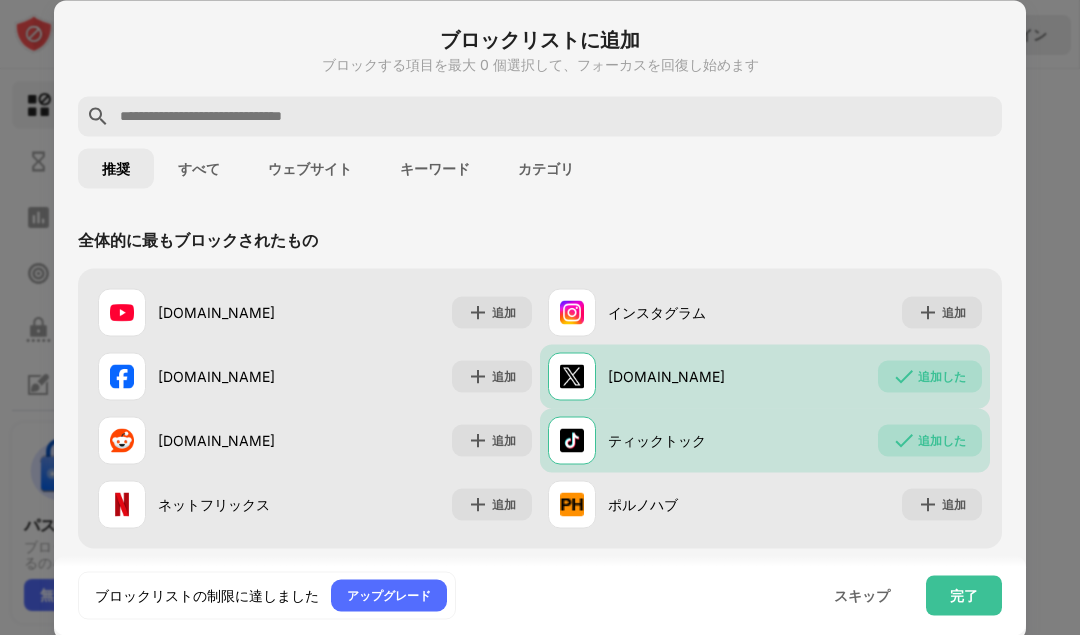 click at bounding box center [556, 116] 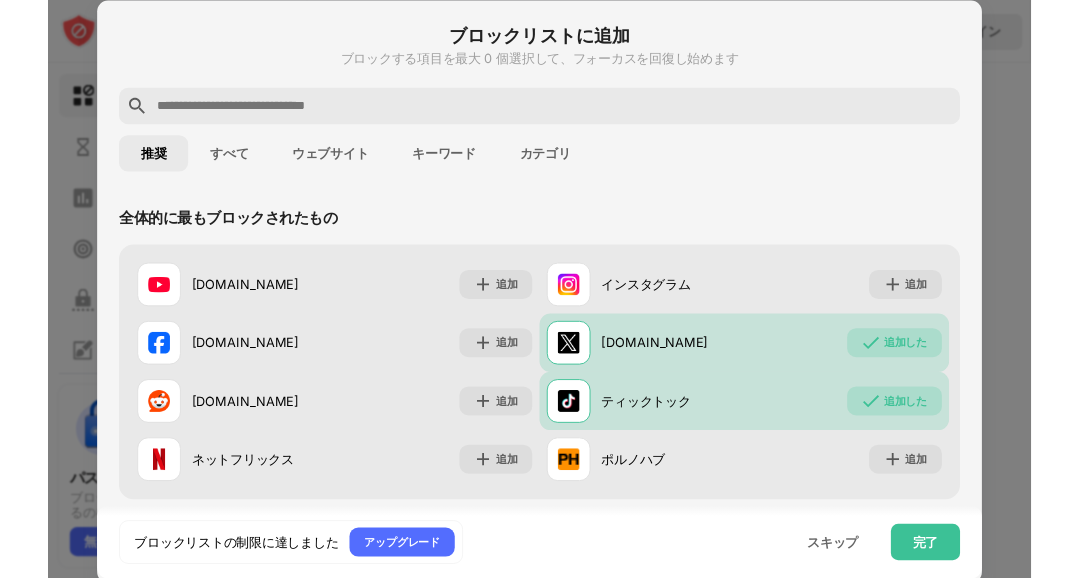 scroll, scrollTop: 32, scrollLeft: 0, axis: vertical 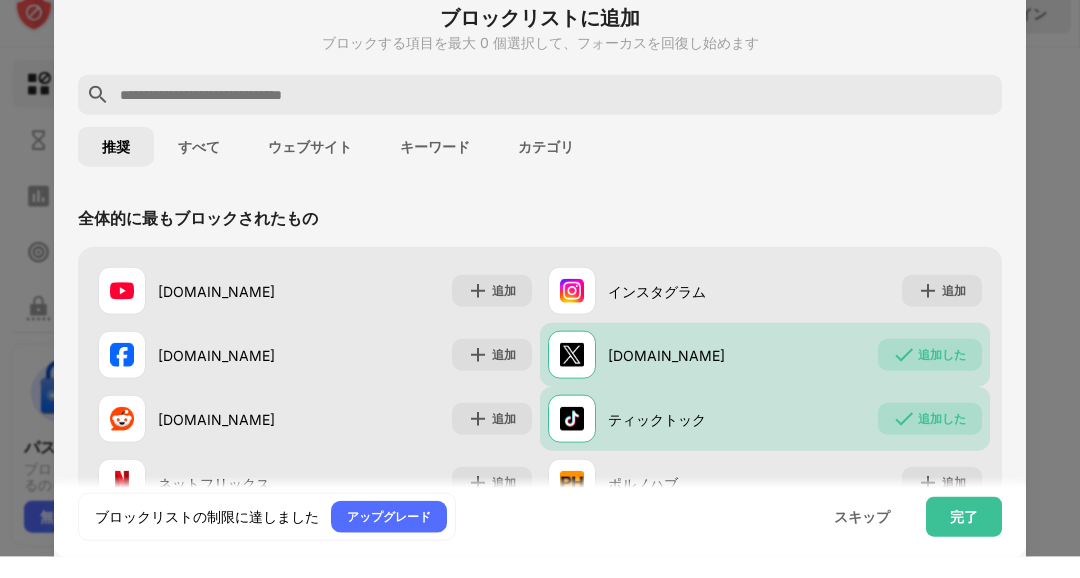 paste on "**********" 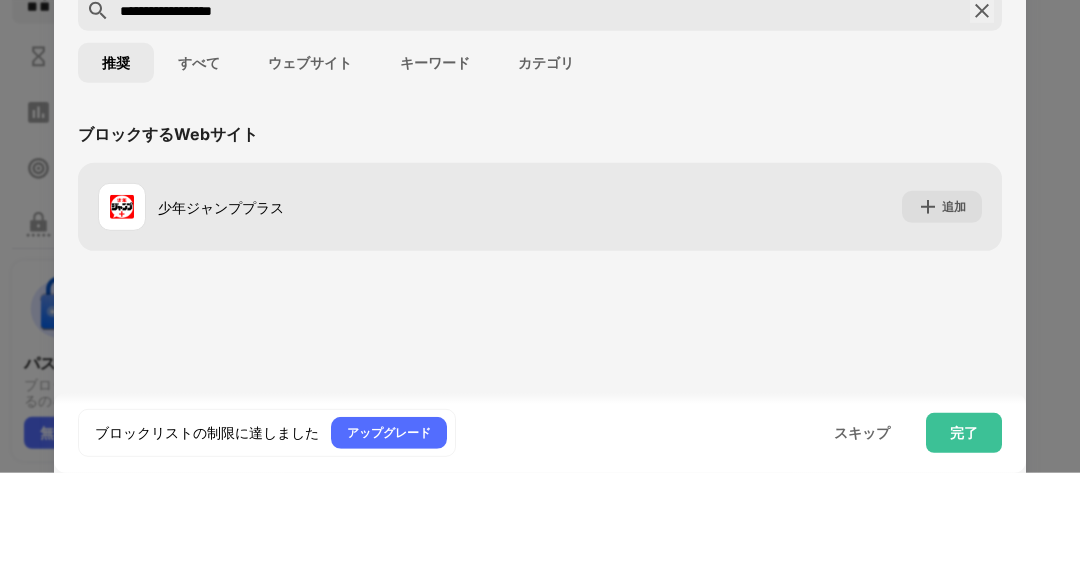 type on "**********" 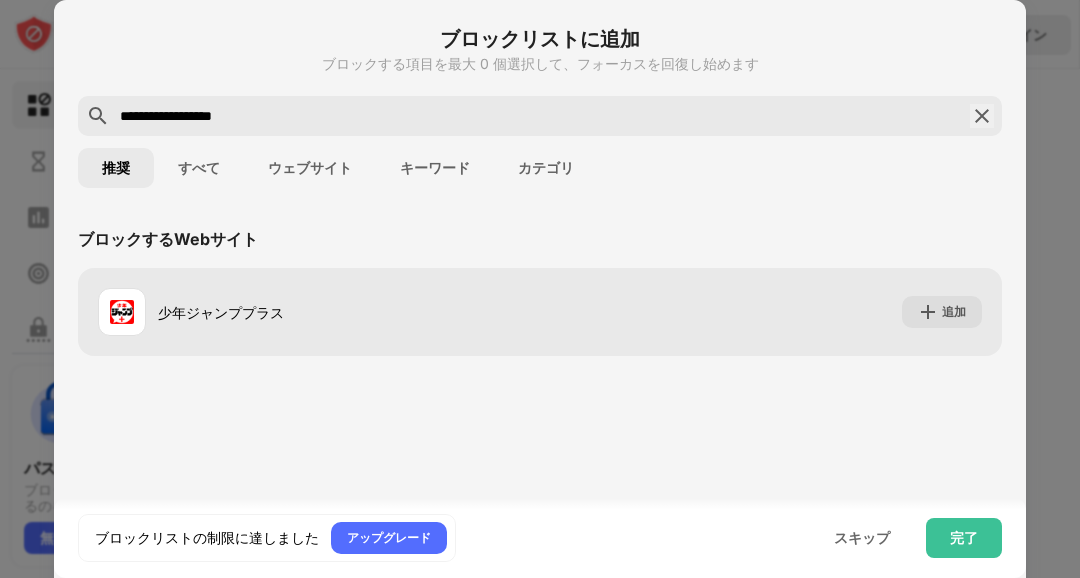 click on "追加" at bounding box center (954, 311) 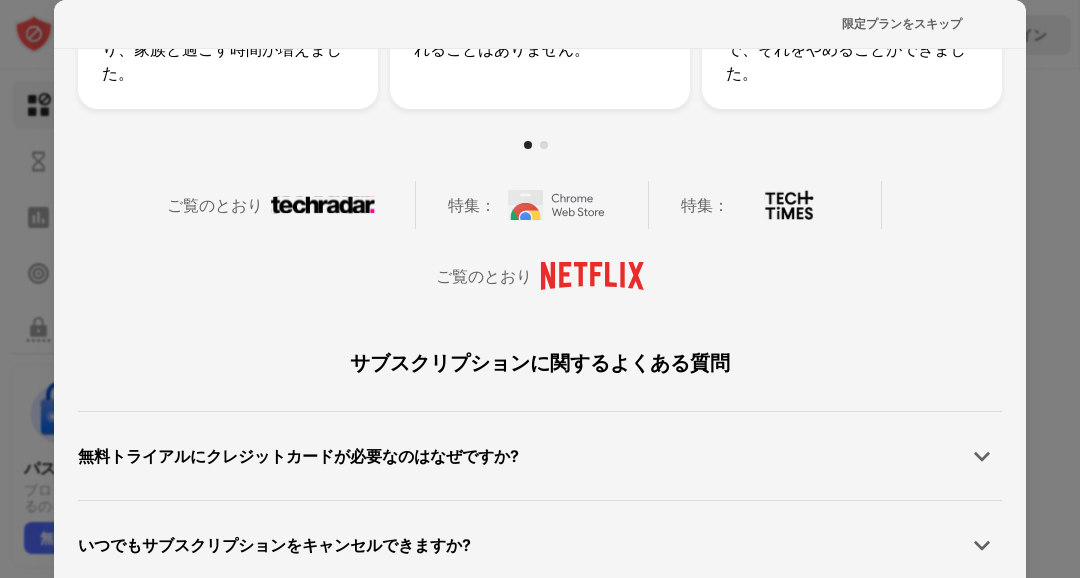 scroll, scrollTop: 904, scrollLeft: 0, axis: vertical 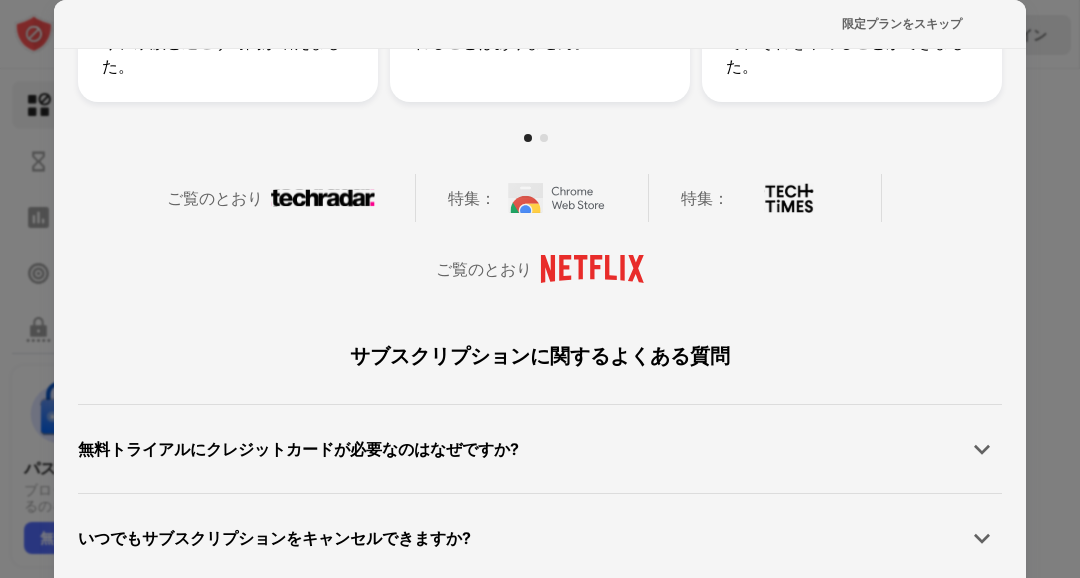 click on "限定プランをスキップ" at bounding box center [902, 23] 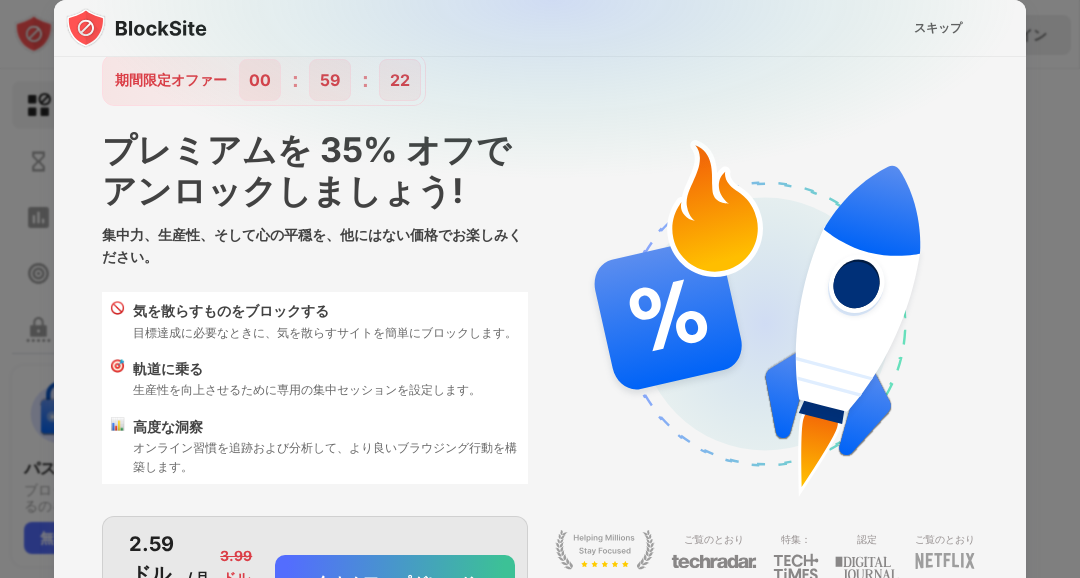 scroll, scrollTop: 106, scrollLeft: 0, axis: vertical 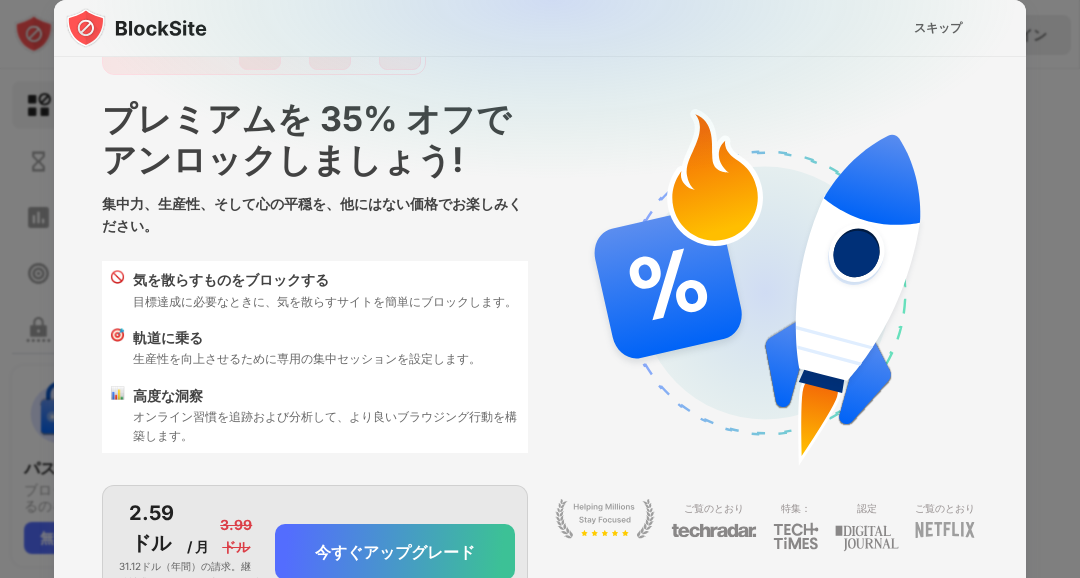 click on "スキップ" at bounding box center [938, 27] 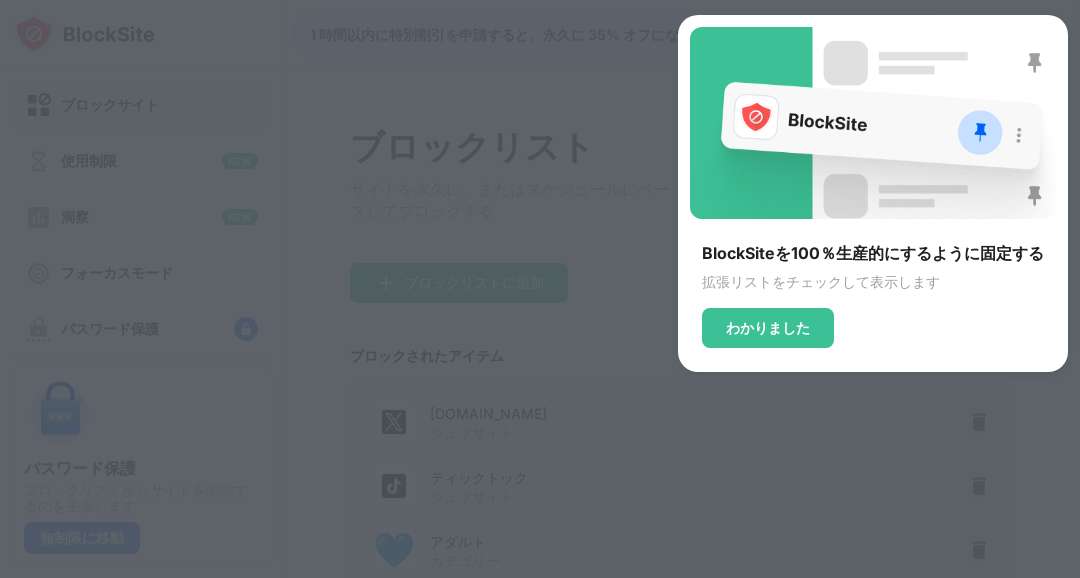 click on "わかりました" at bounding box center (768, 327) 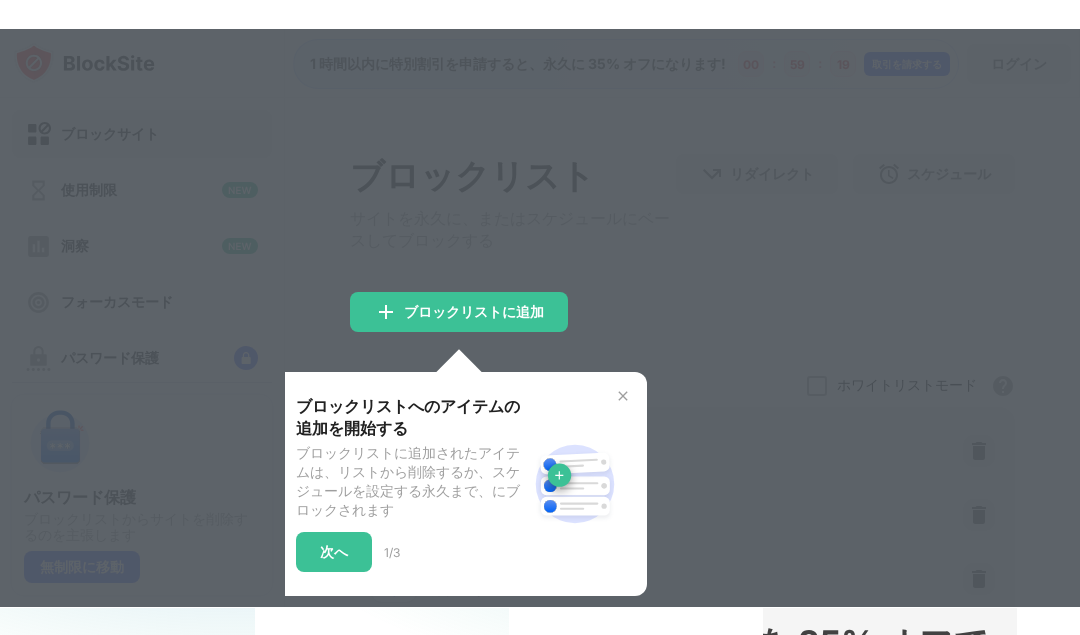 scroll, scrollTop: 32, scrollLeft: 0, axis: vertical 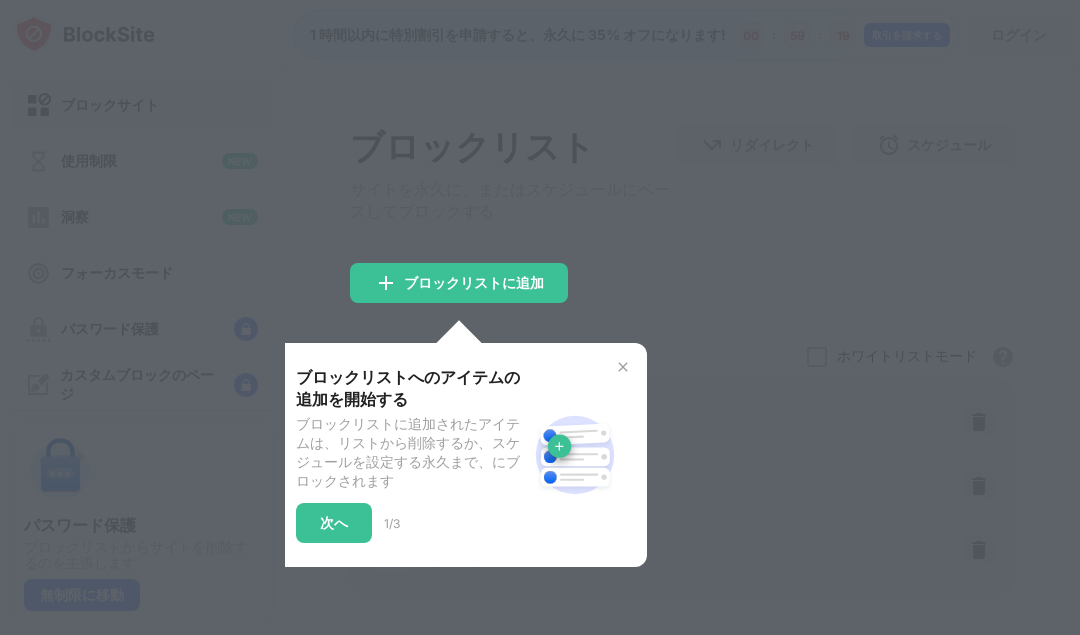 click at bounding box center (623, 367) 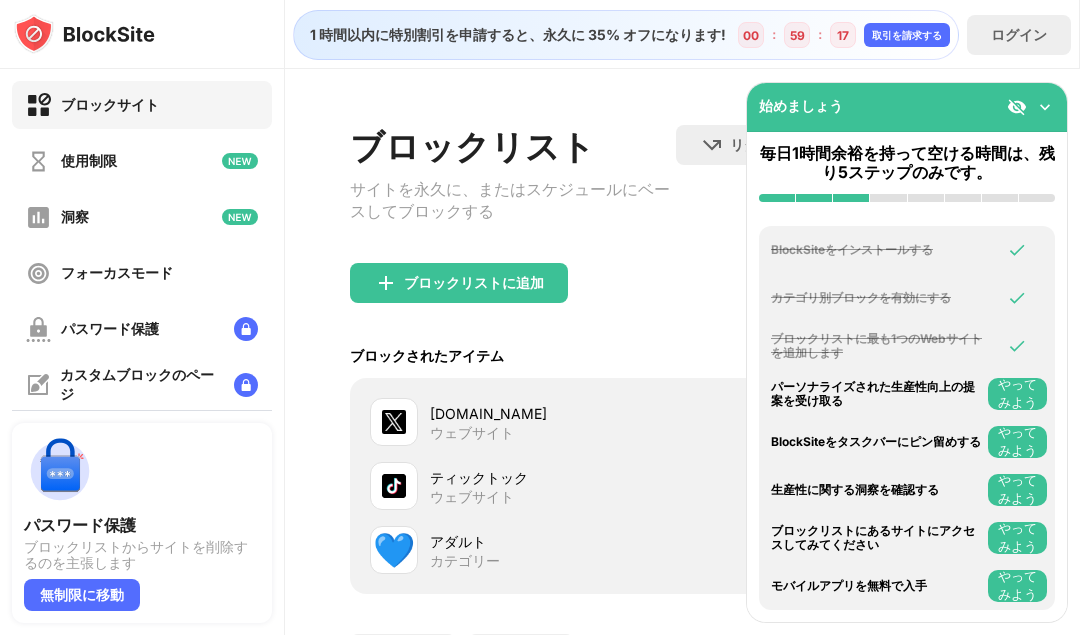 click at bounding box center (1045, 107) 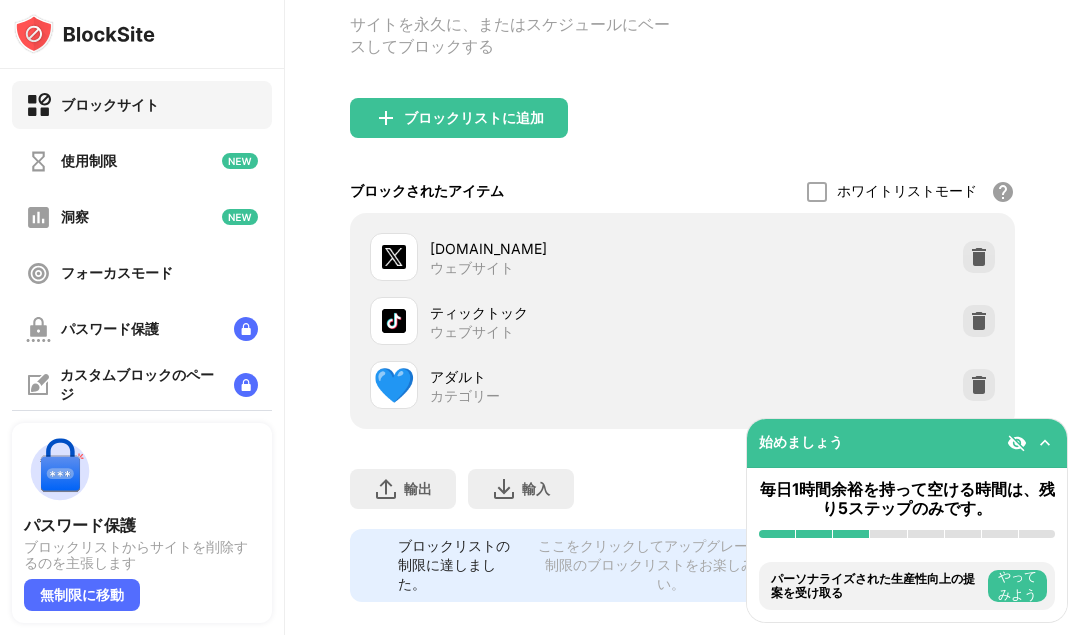 click at bounding box center [979, 385] 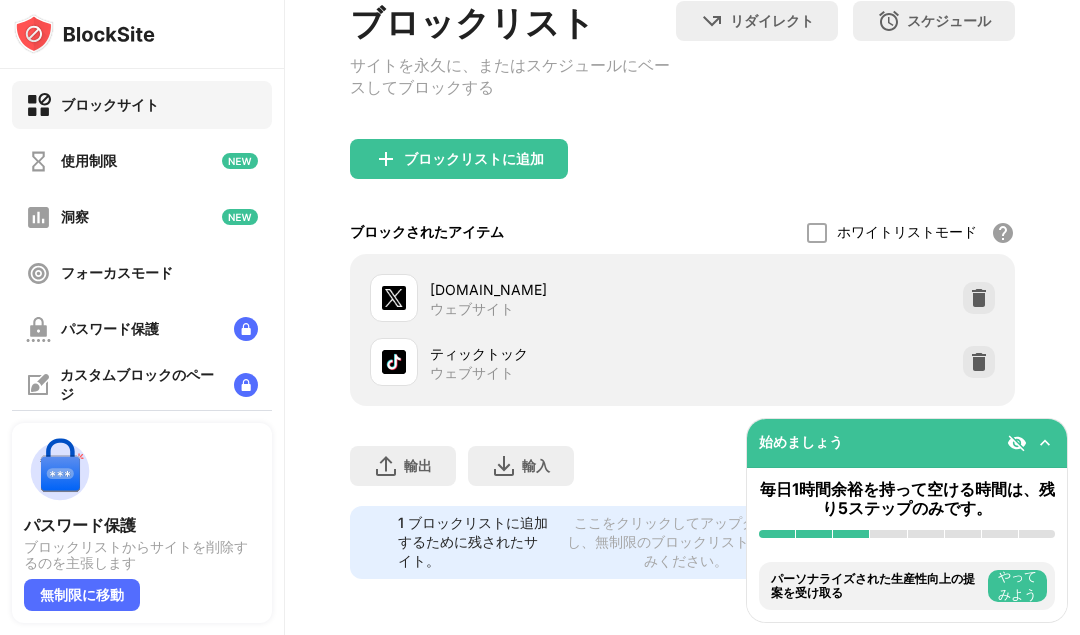 scroll, scrollTop: 101, scrollLeft: 0, axis: vertical 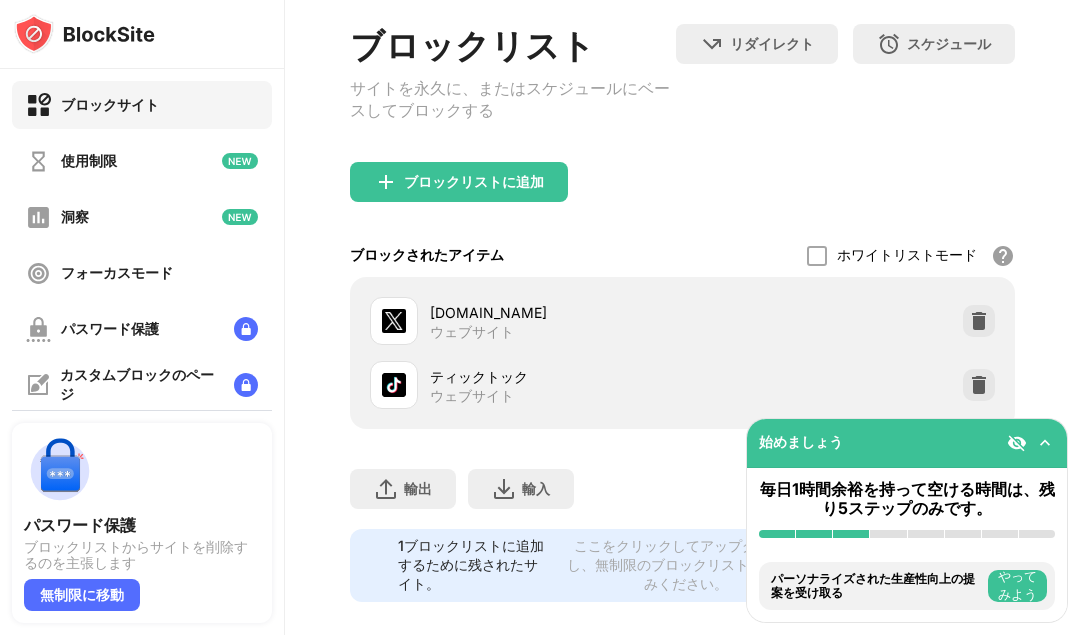 click on "ブロックリストに追加" at bounding box center [474, 181] 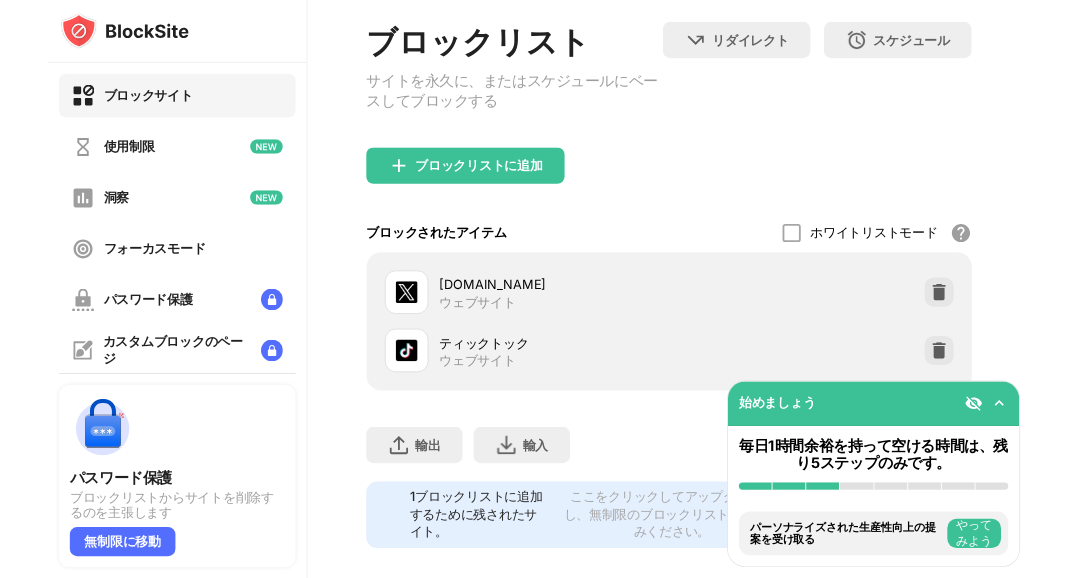 scroll, scrollTop: 10, scrollLeft: 0, axis: vertical 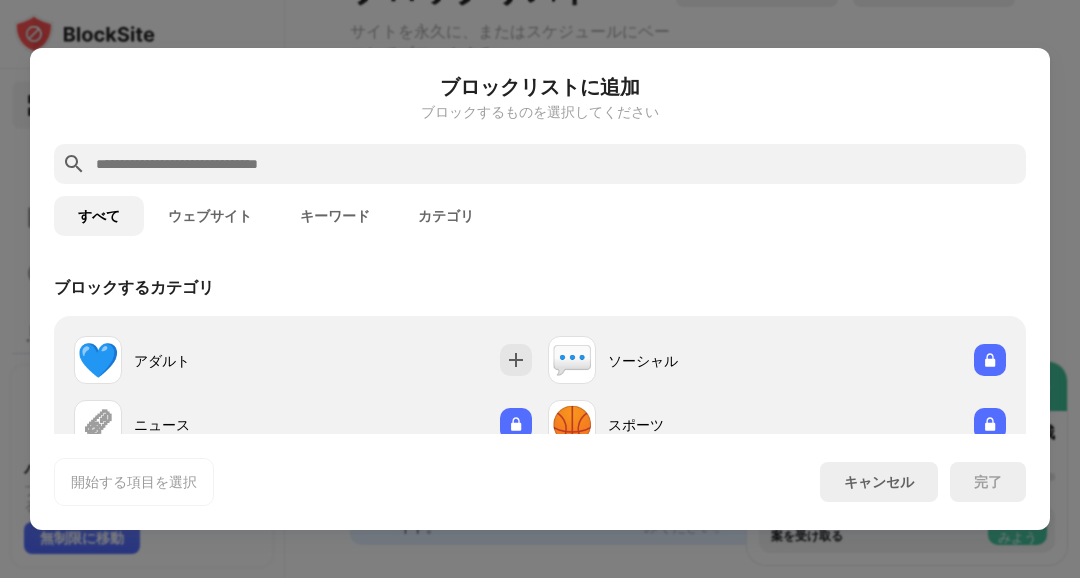 click at bounding box center [556, 164] 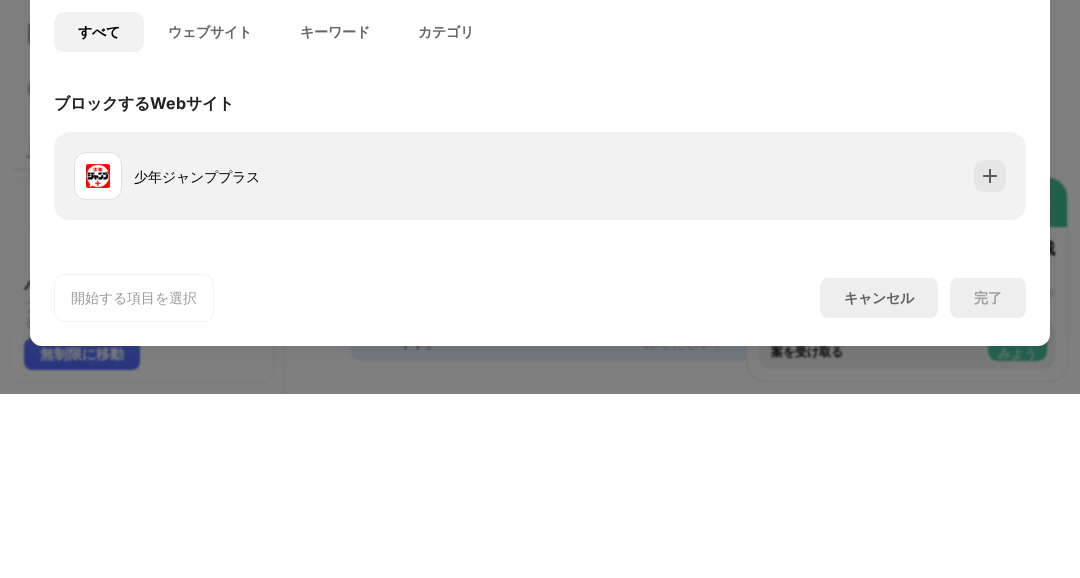 type on "**********" 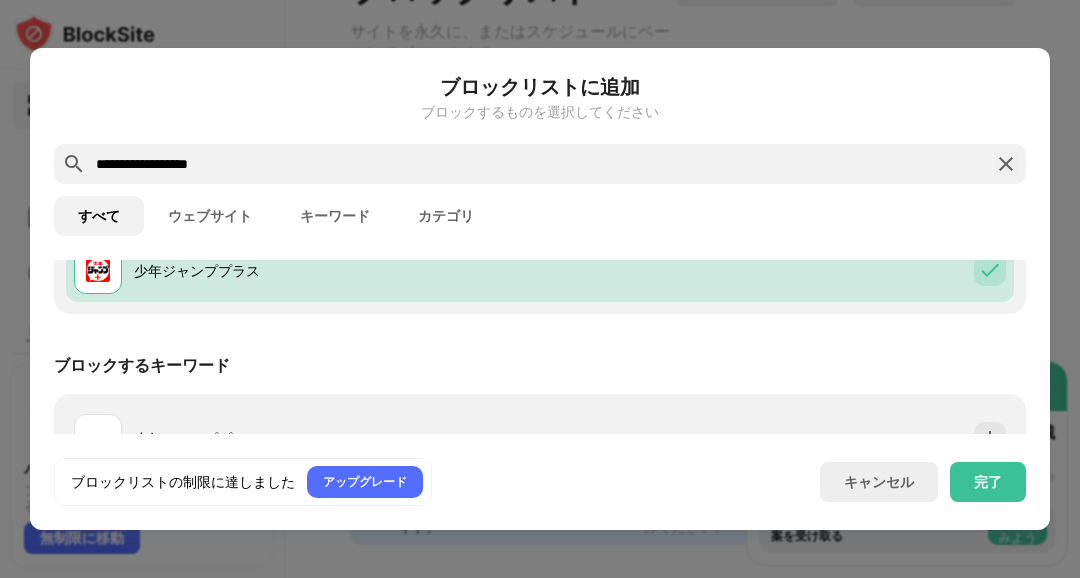 scroll, scrollTop: 105, scrollLeft: 0, axis: vertical 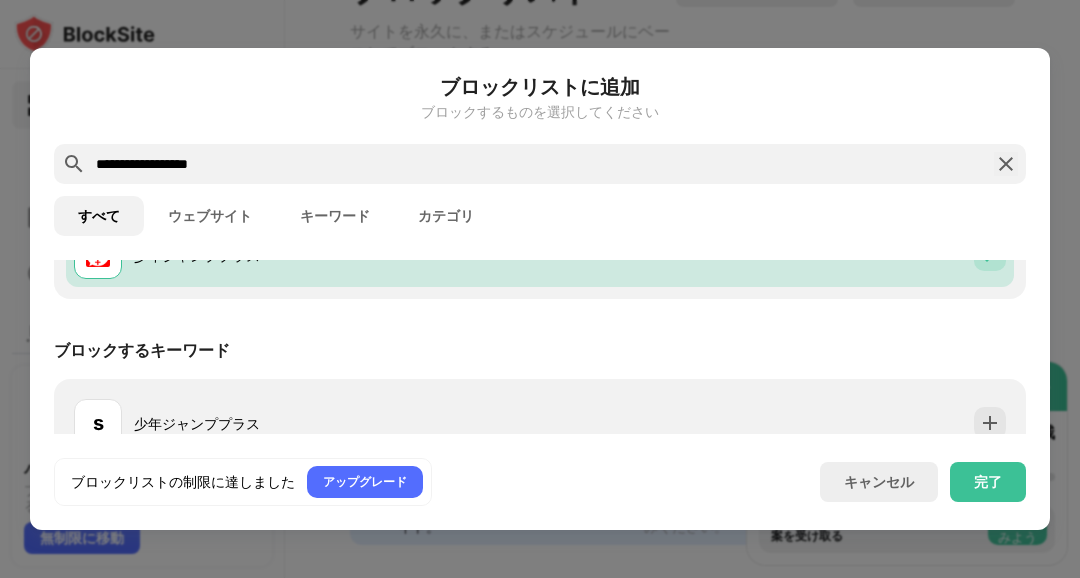 click on "完了" at bounding box center [988, 482] 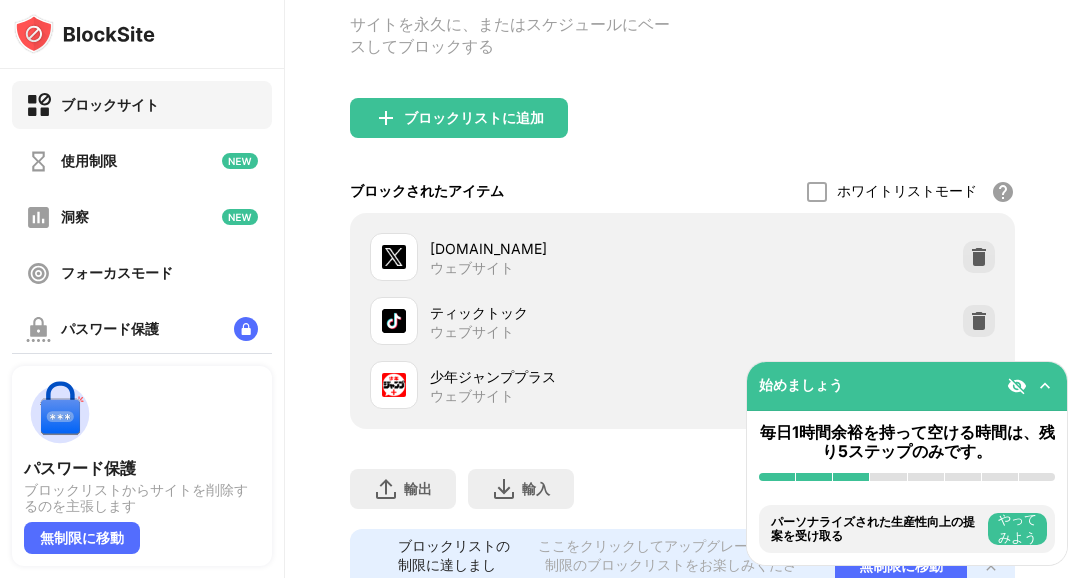 scroll, scrollTop: 222, scrollLeft: 0, axis: vertical 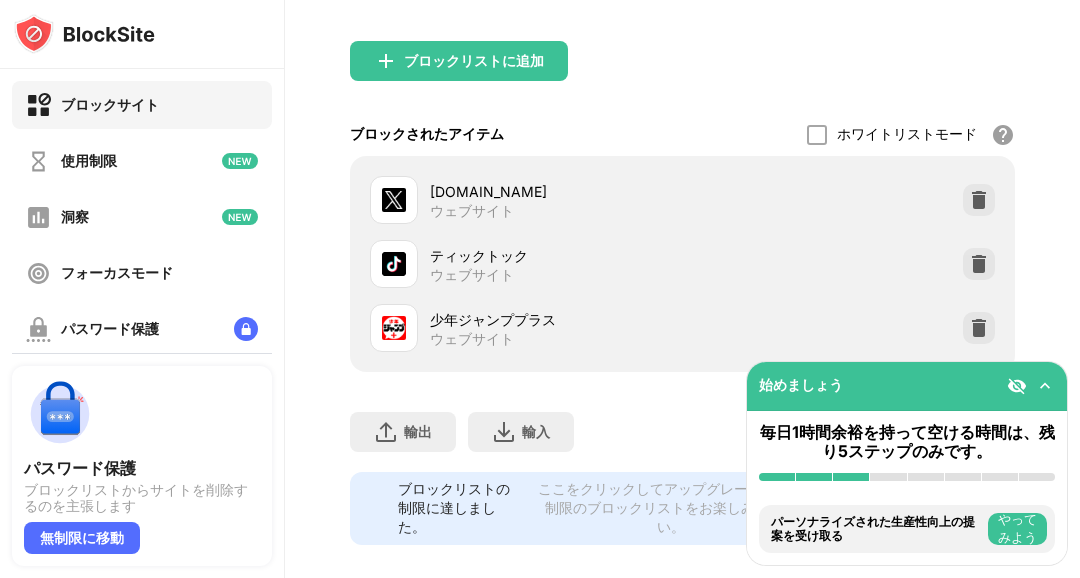 click on "リダイレクト クリックしてリダイレクトのウェブサイトを設定する スケジュール ブロックリストがアクティブになる日と時間枠を選択します。" at bounding box center [845, -40] 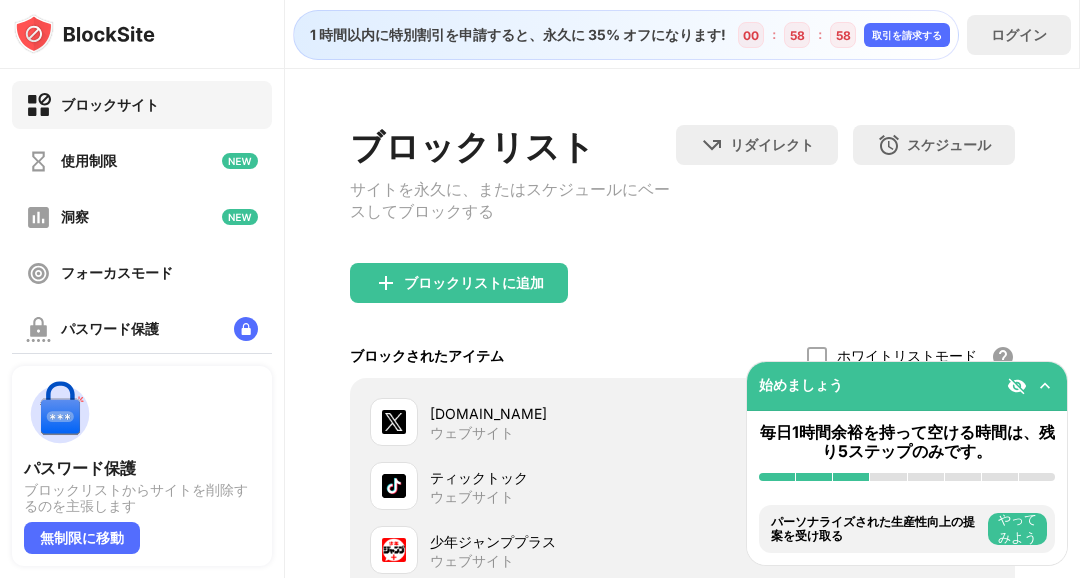 click on "スケジュール" at bounding box center (949, 144) 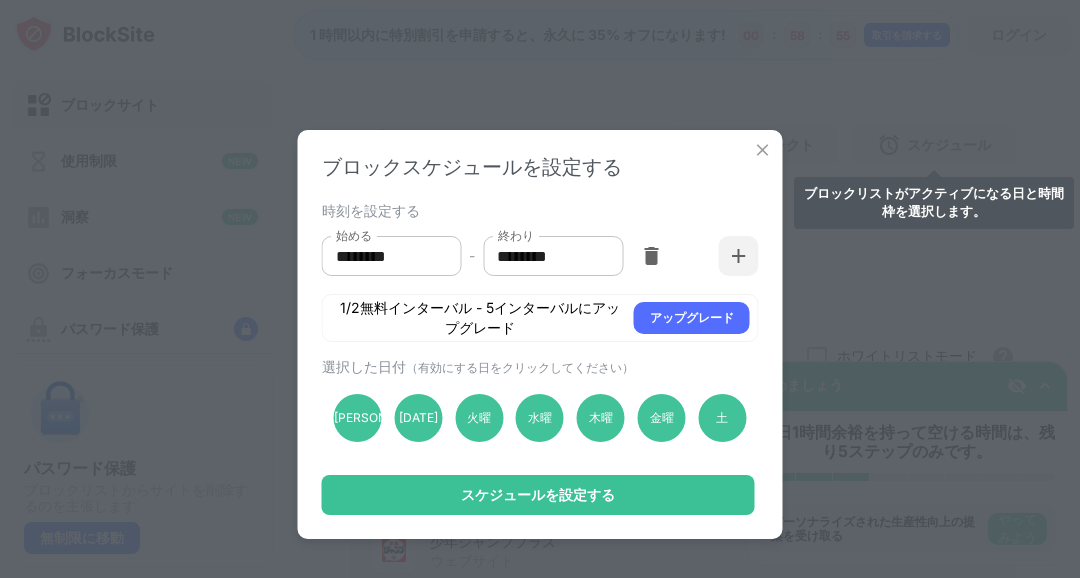 click at bounding box center (739, 256) 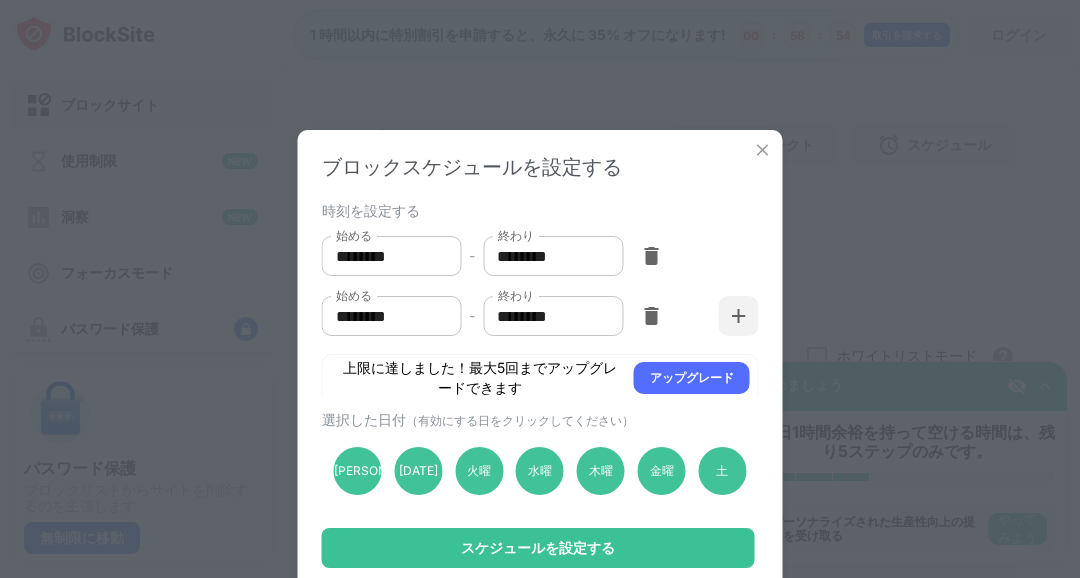 click on "********" at bounding box center [385, 256] 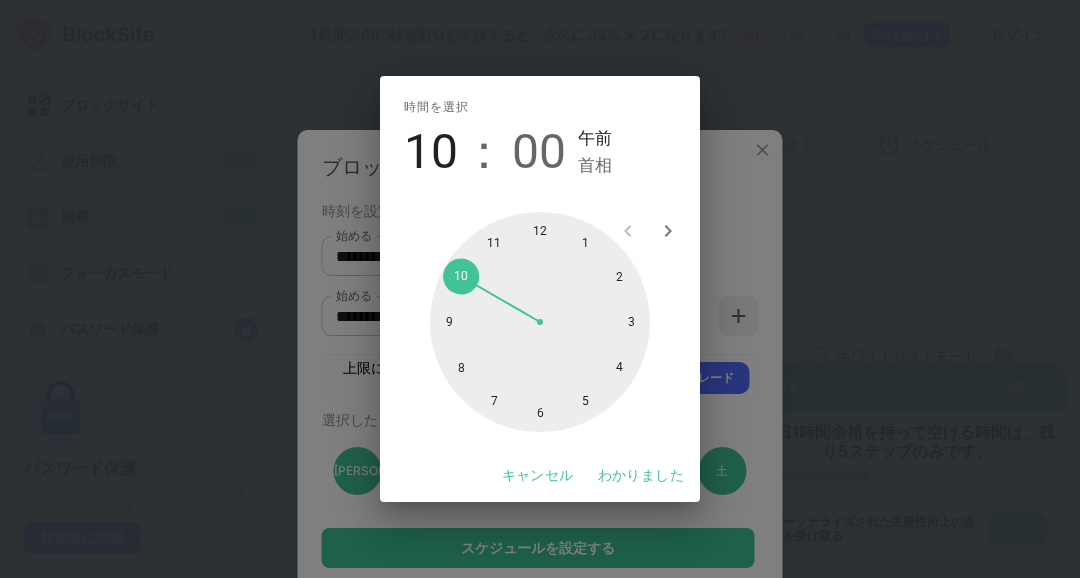 click on "首相" at bounding box center [595, 165] 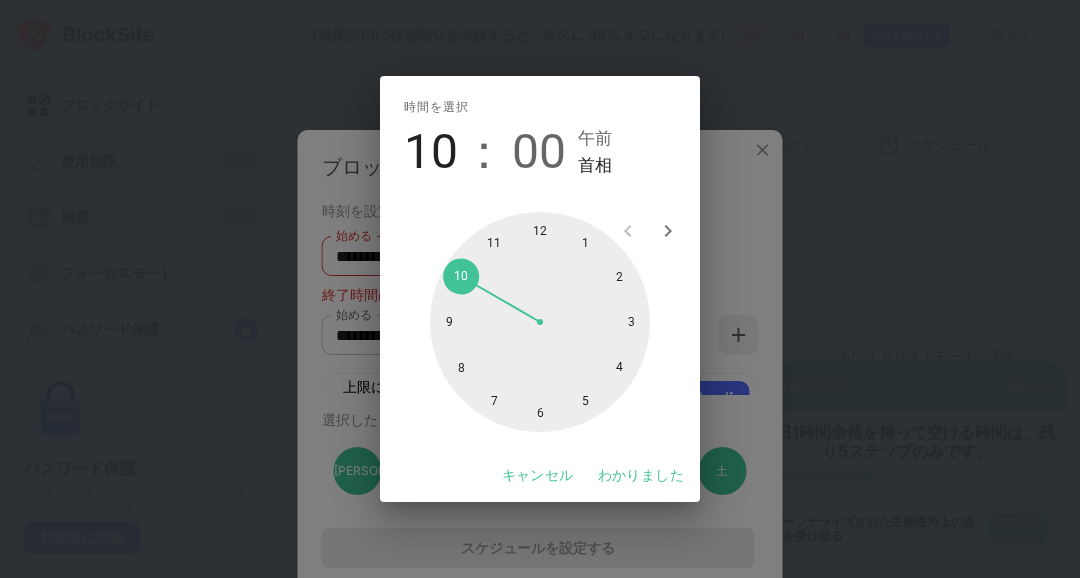 click at bounding box center (540, 322) 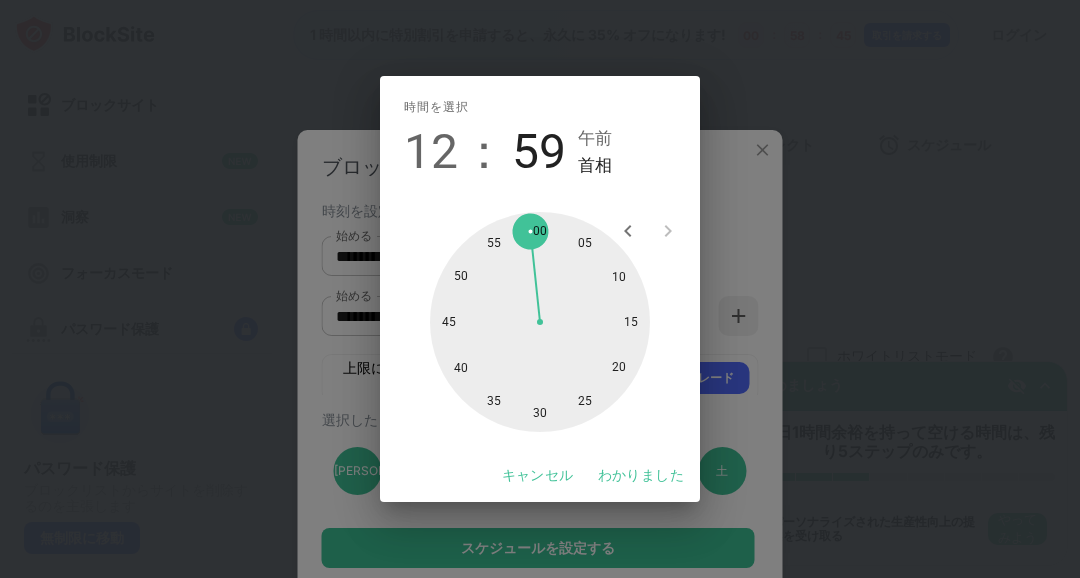 click on "12" at bounding box center [431, 151] 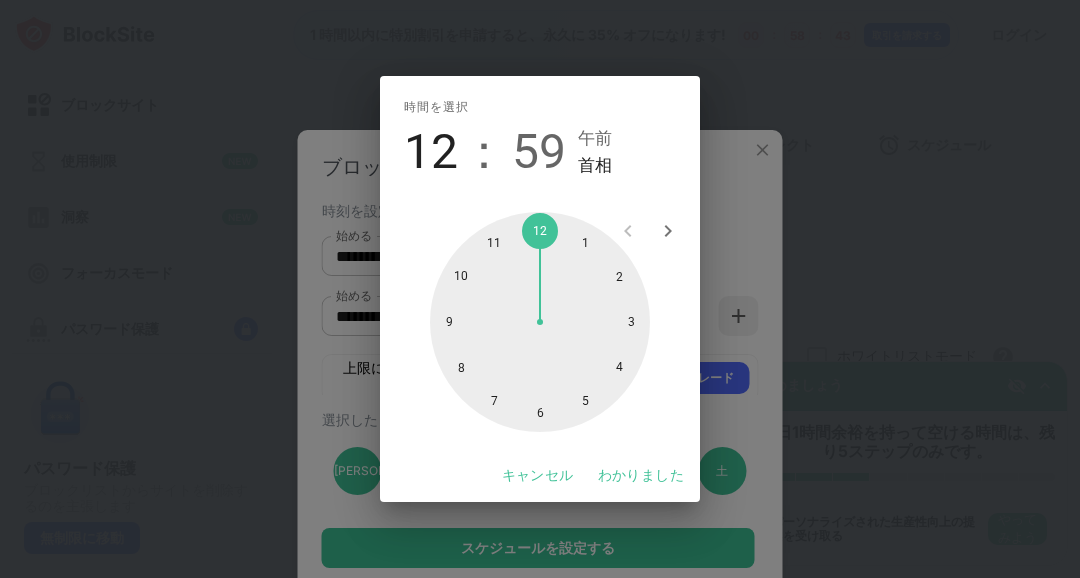 click on "首相" at bounding box center (595, 165) 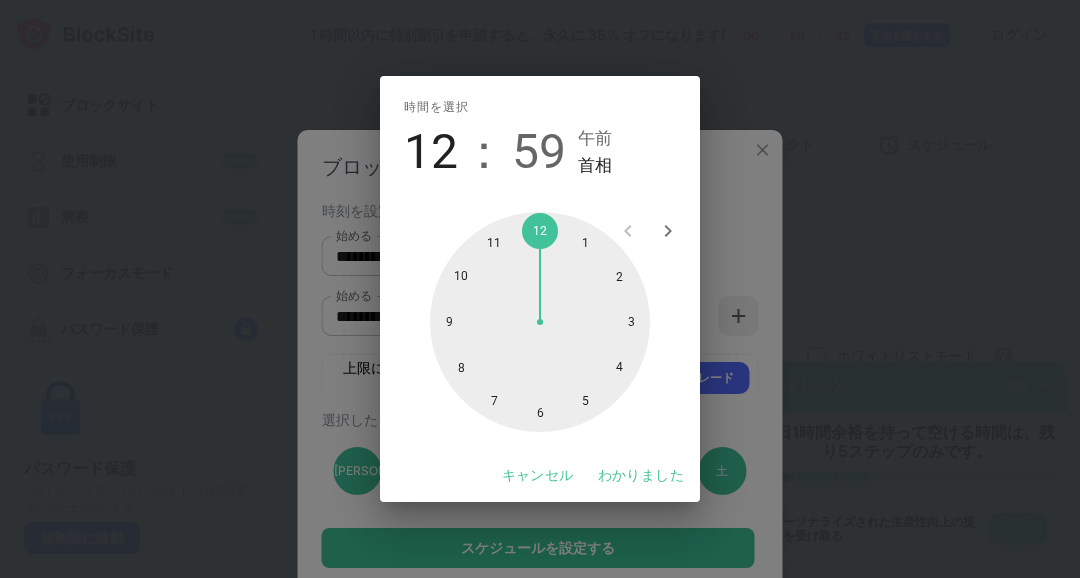 click at bounding box center [540, 322] 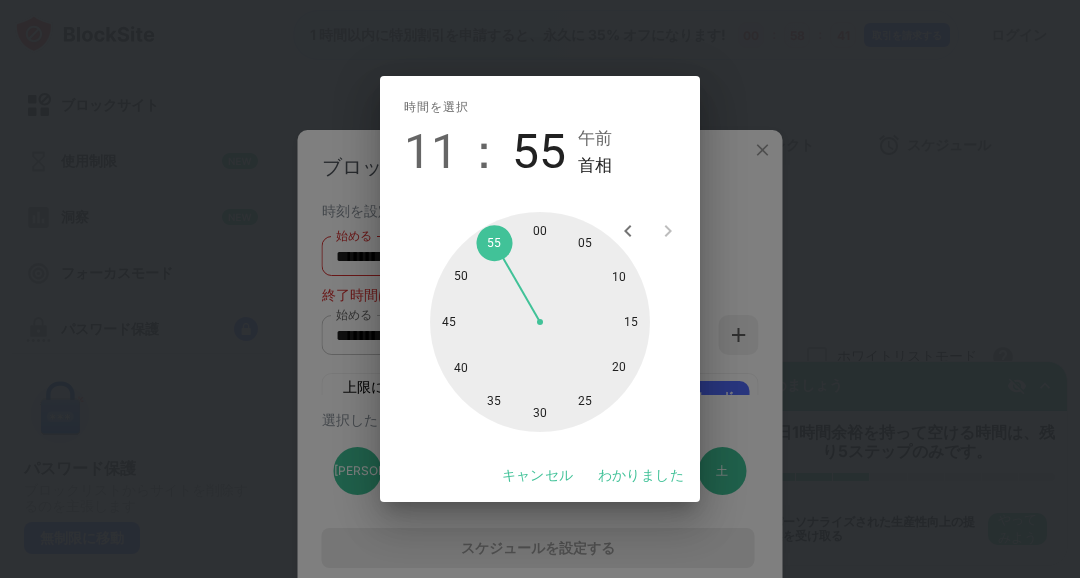 click at bounding box center [540, 322] 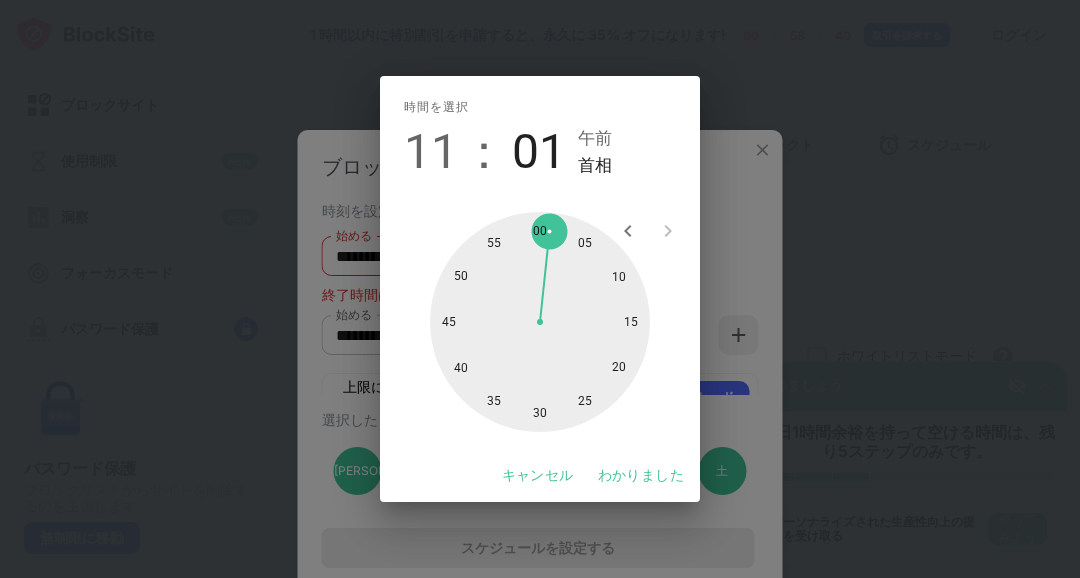 click at bounding box center [540, 322] 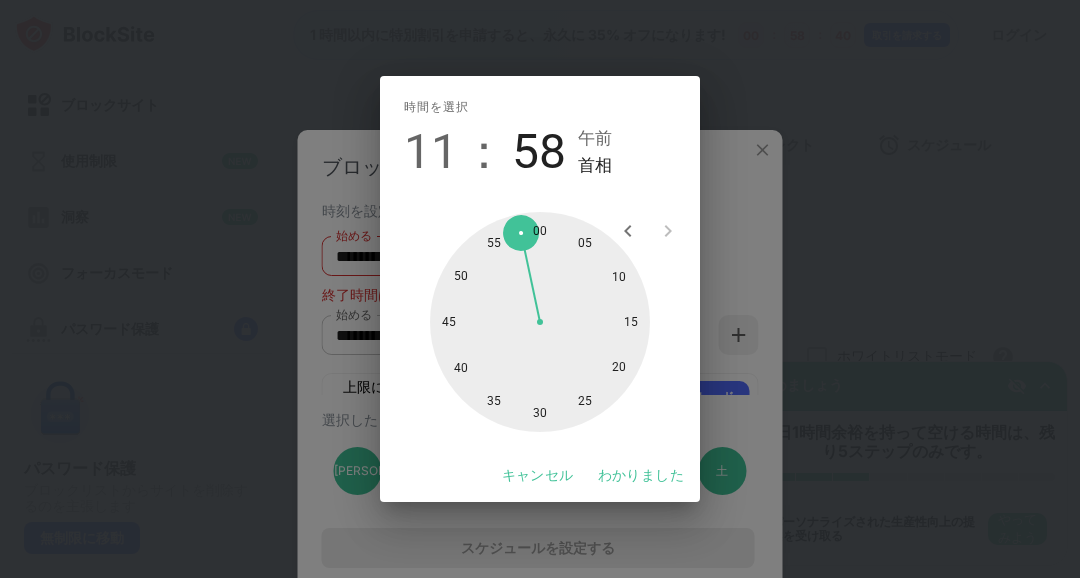 click at bounding box center [540, 322] 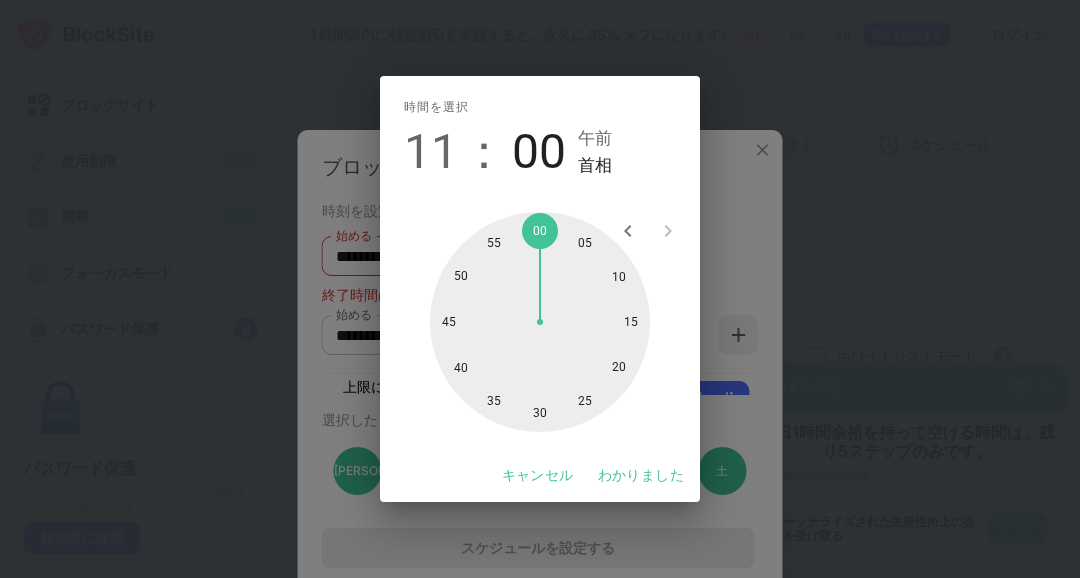 type on "********" 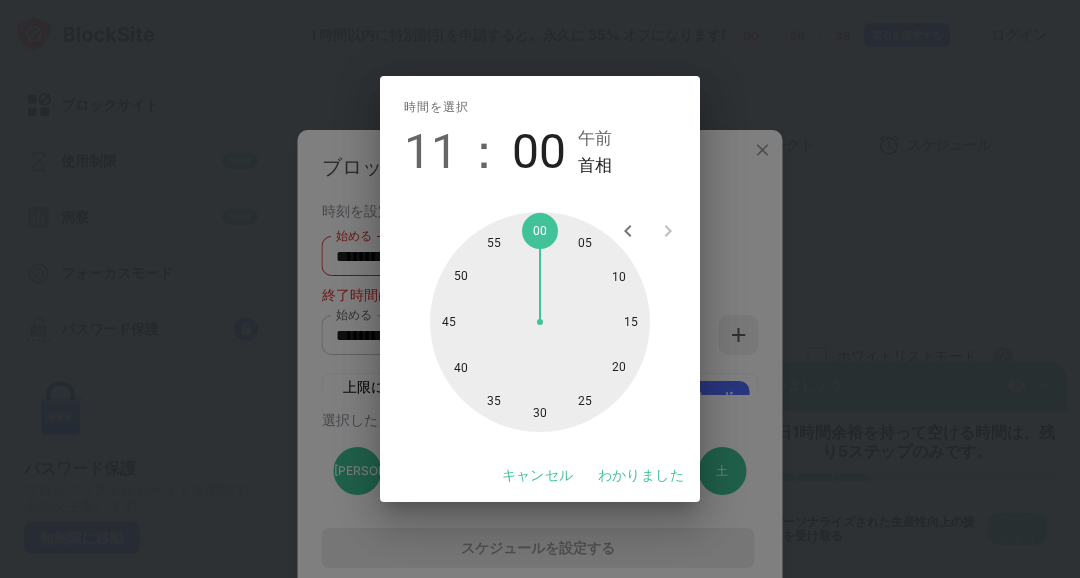 click on "わかりました" at bounding box center [641, 475] 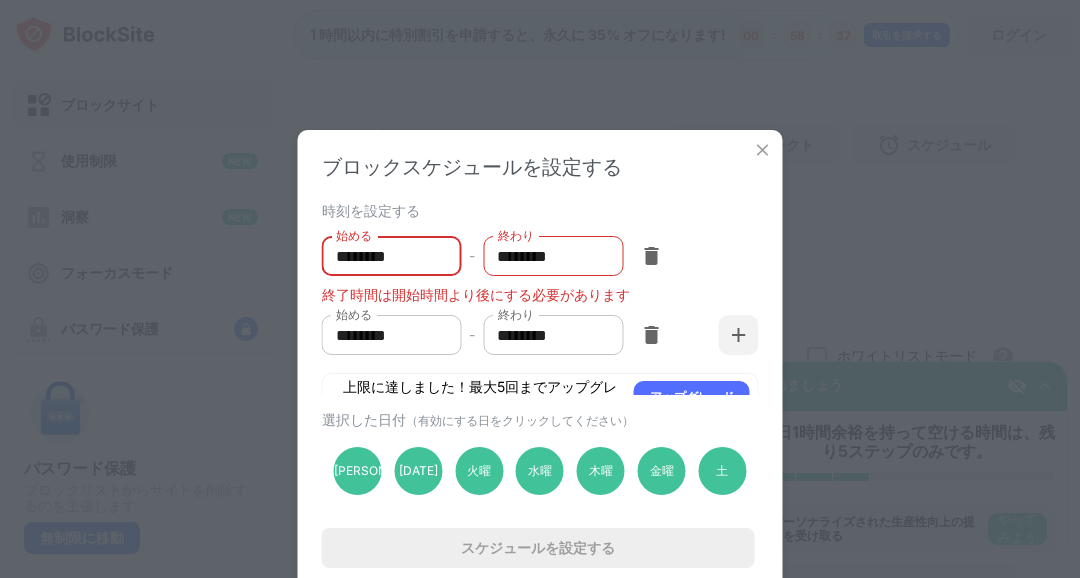 click on "********" at bounding box center (546, 256) 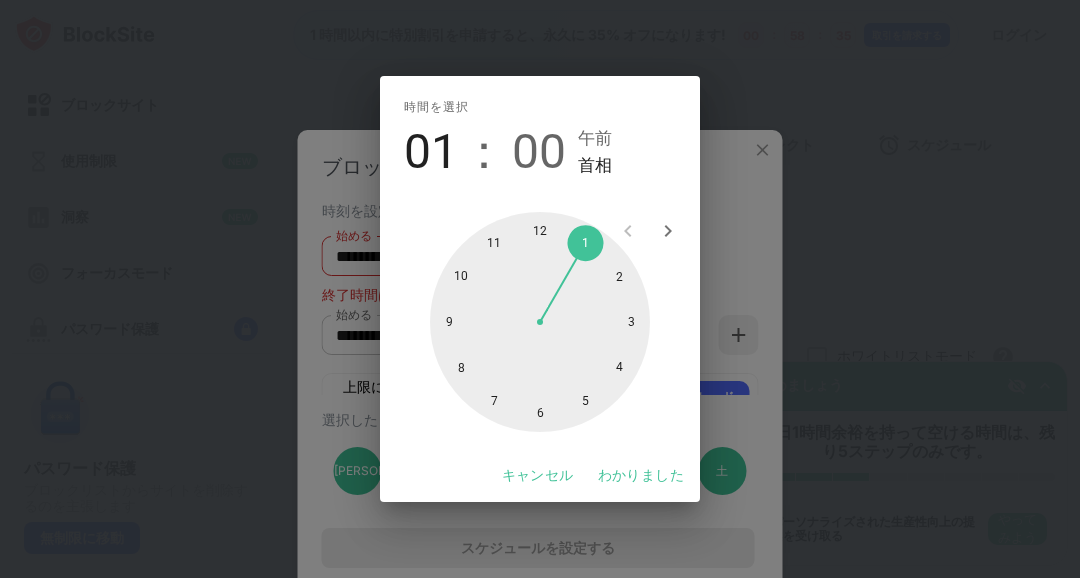 click on "午前" at bounding box center [595, 138] 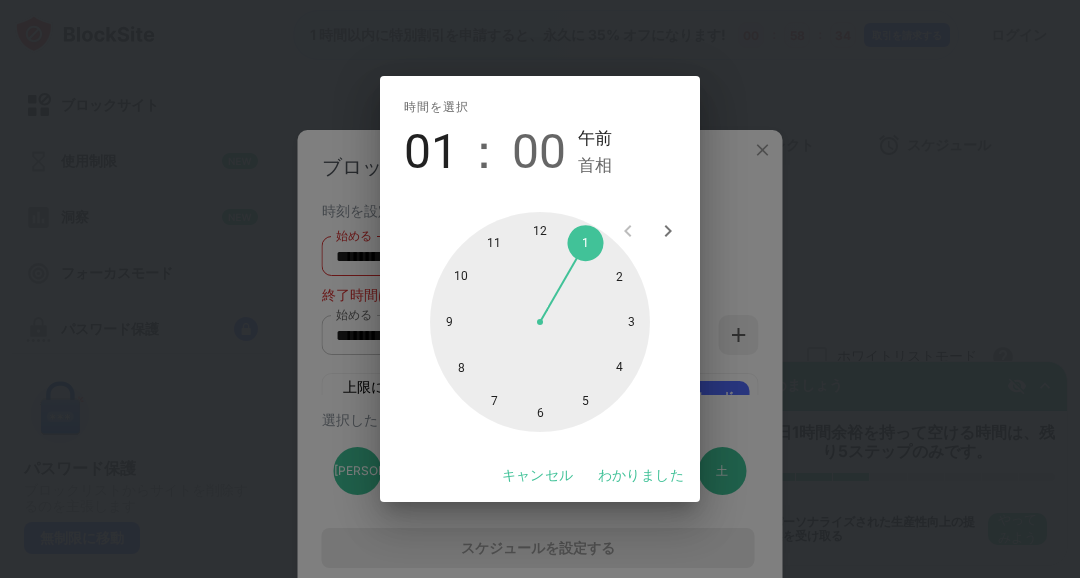 click on "首相" at bounding box center [595, 165] 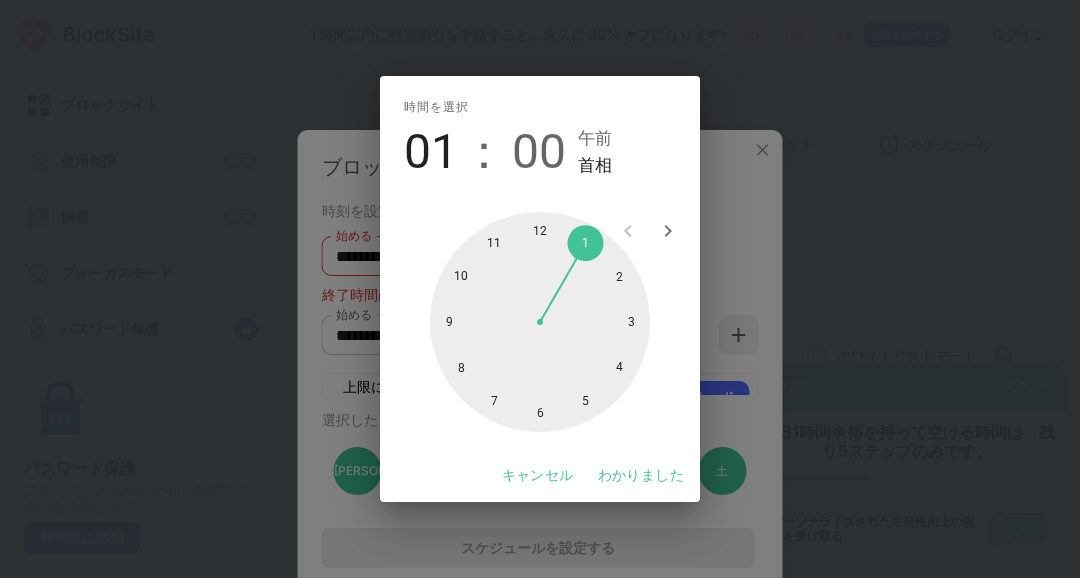 click at bounding box center [540, 322] 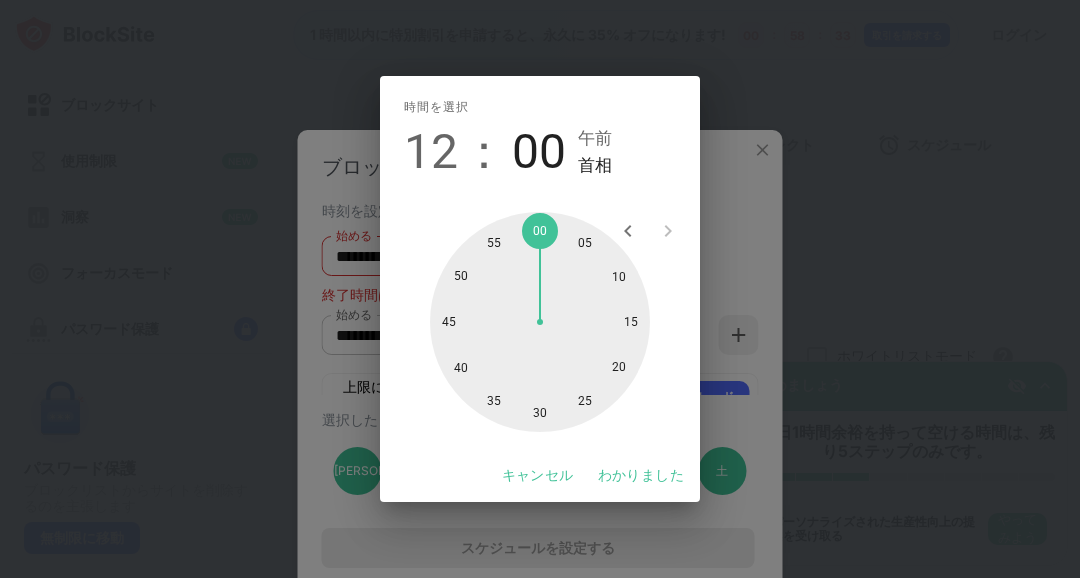 click at bounding box center (540, 322) 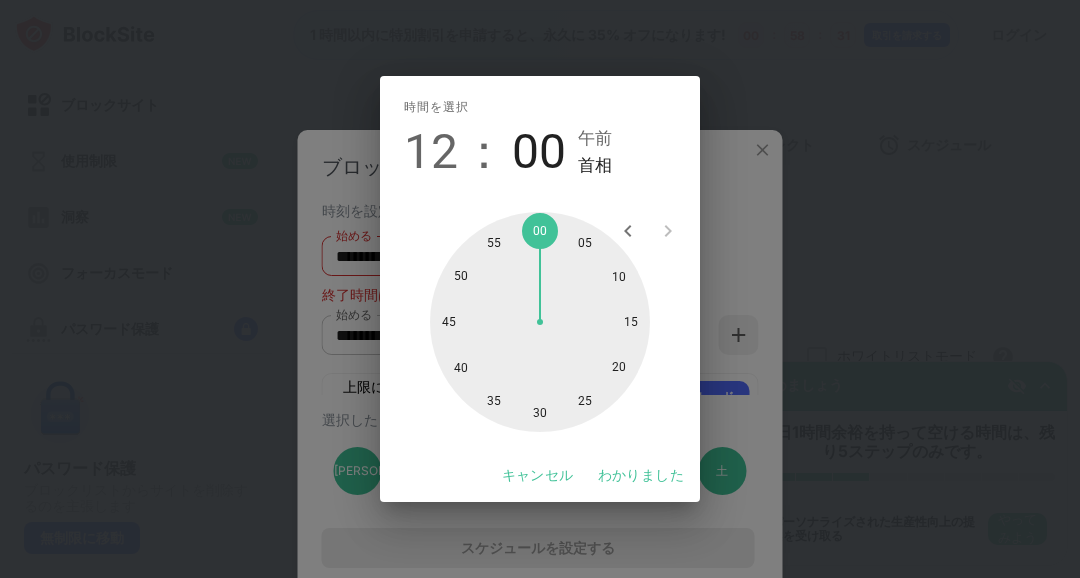 click at bounding box center [540, 322] 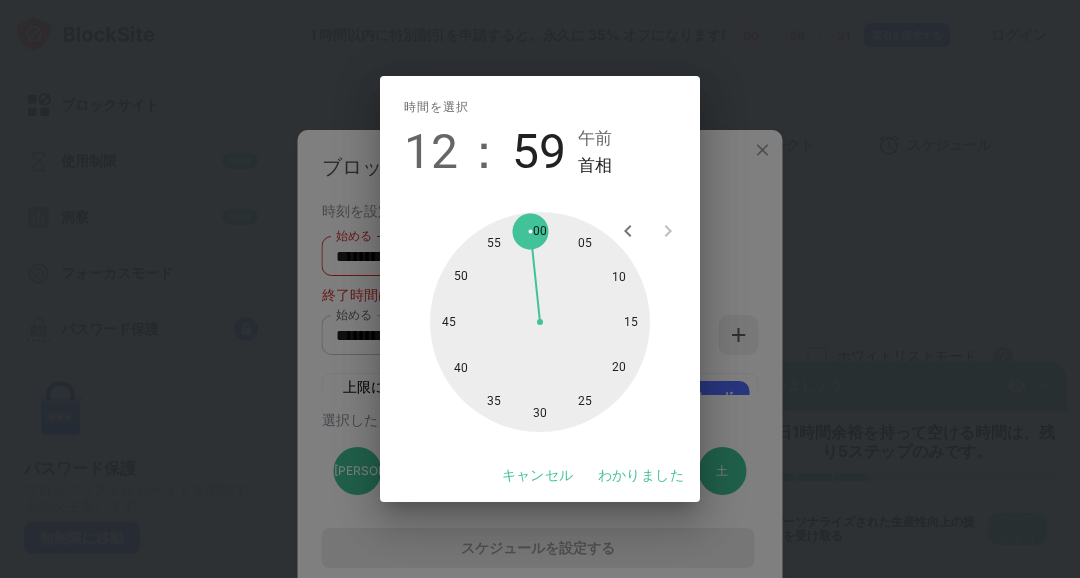 click on "12" at bounding box center (431, 151) 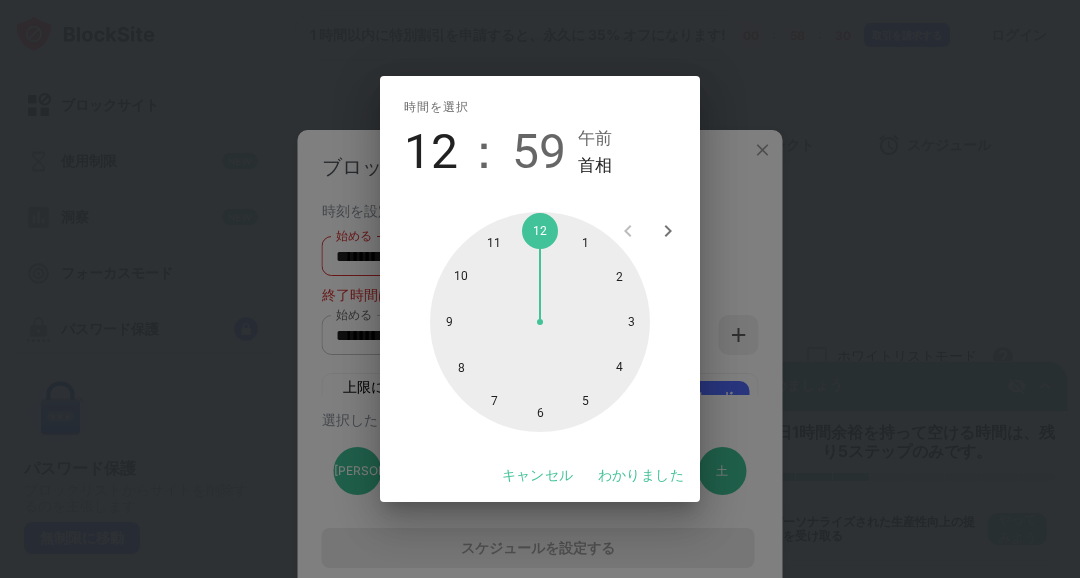 click at bounding box center [540, 322] 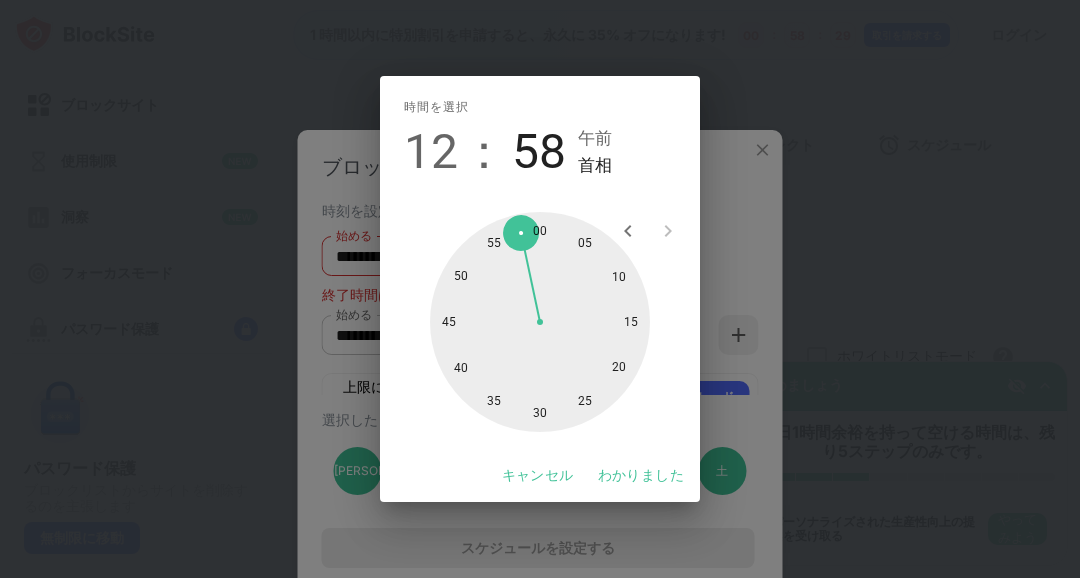 click on "12" at bounding box center [431, 151] 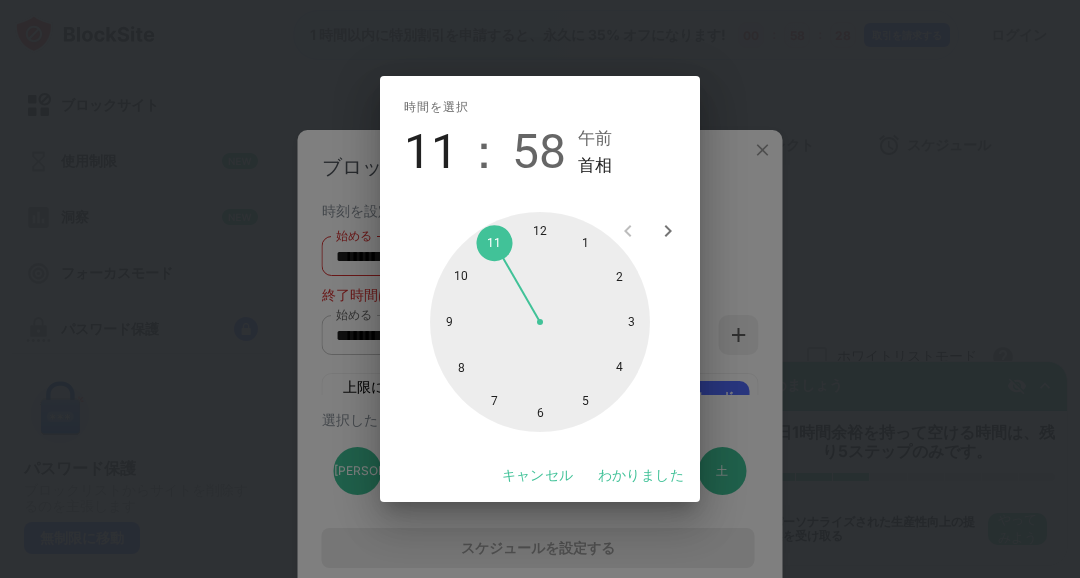 click at bounding box center (540, 322) 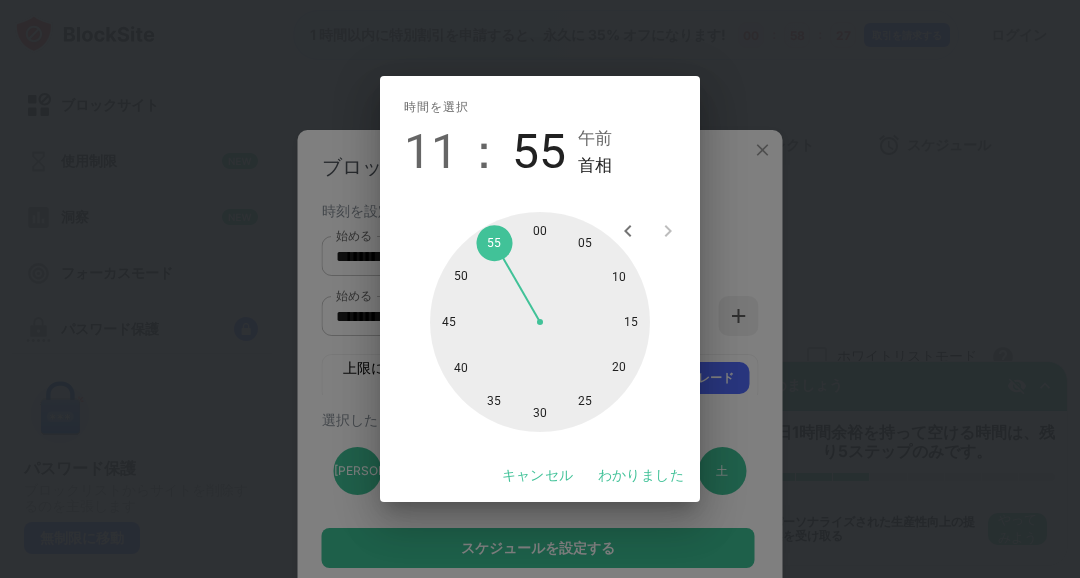 click on "55" at bounding box center [539, 151] 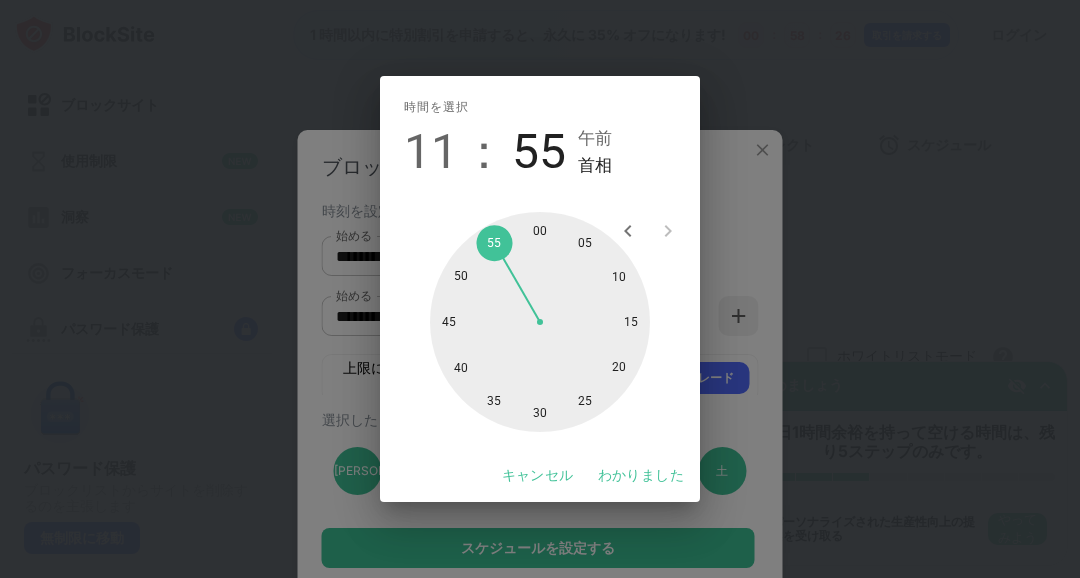 click at bounding box center [540, 322] 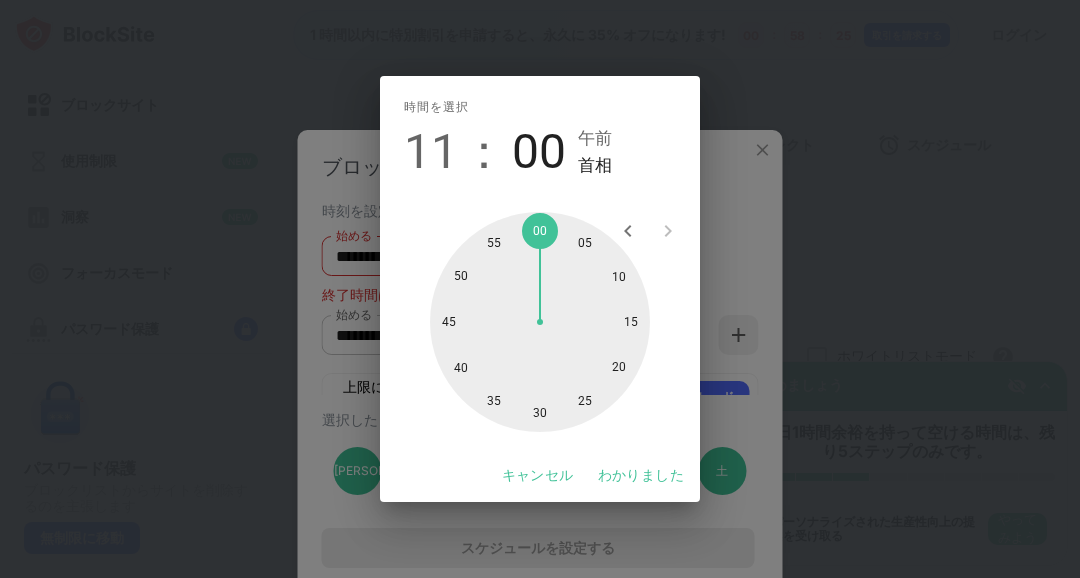 click at bounding box center (540, 322) 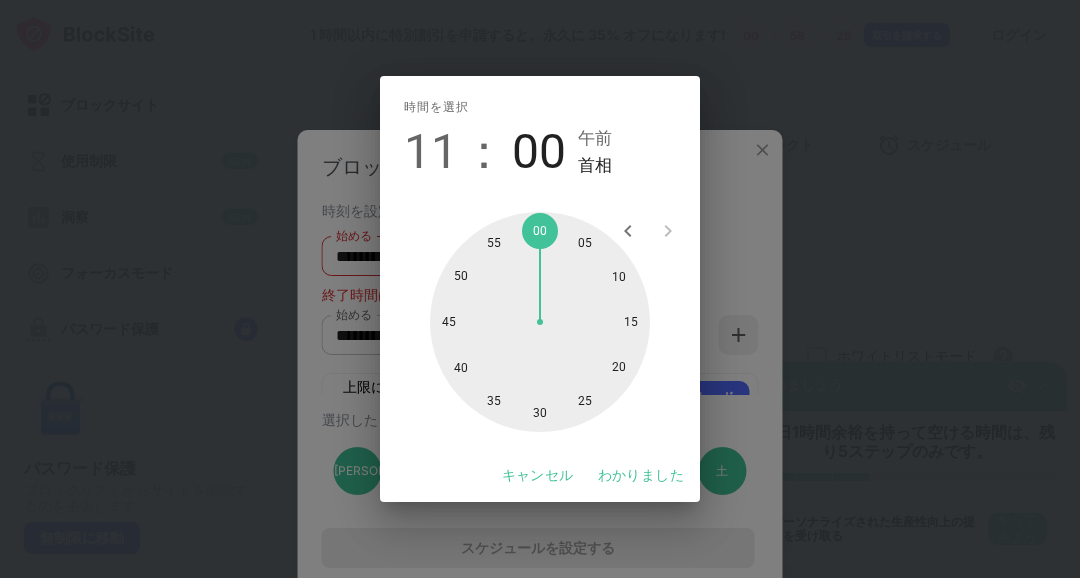 type on "********" 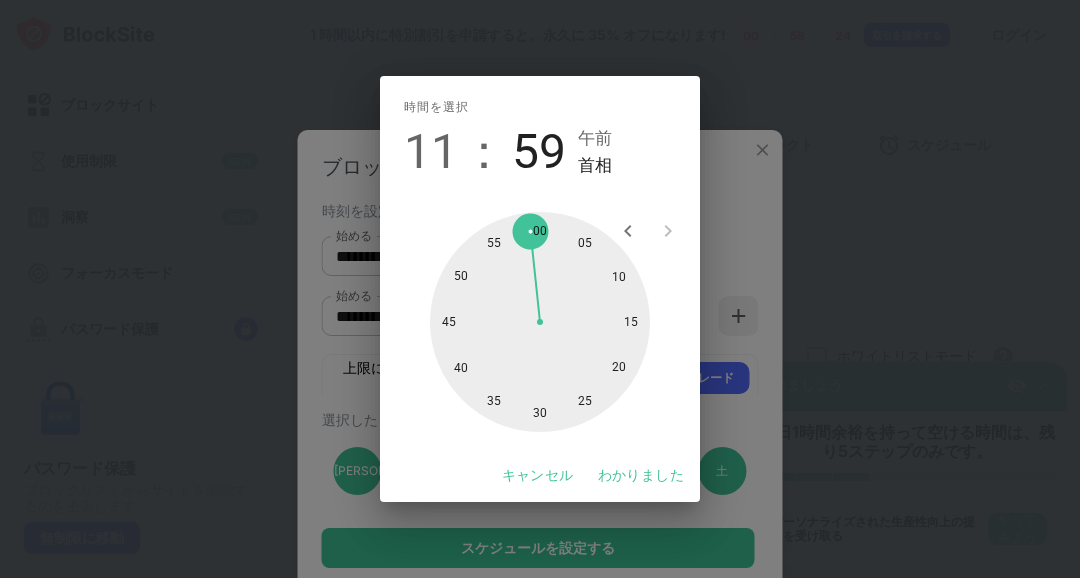 click on "わかりました" at bounding box center [641, 475] 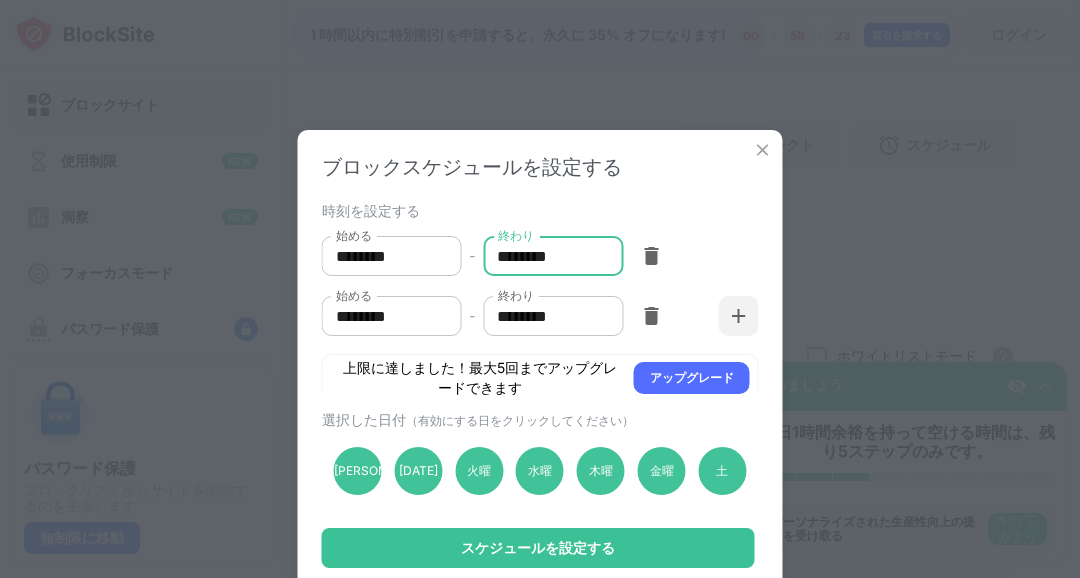 click on "********" at bounding box center [385, 316] 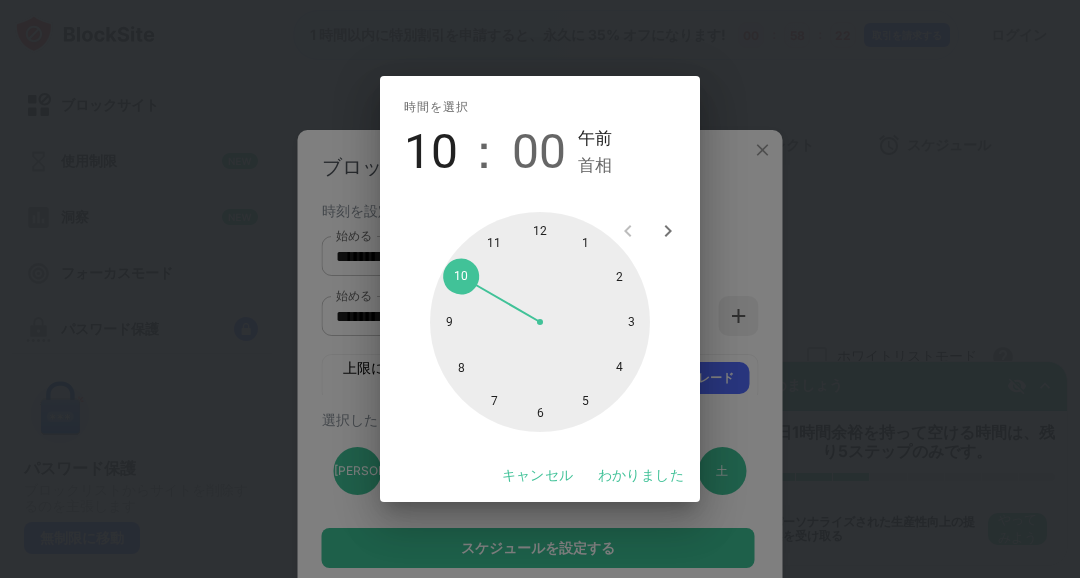click on "首相" at bounding box center [595, 165] 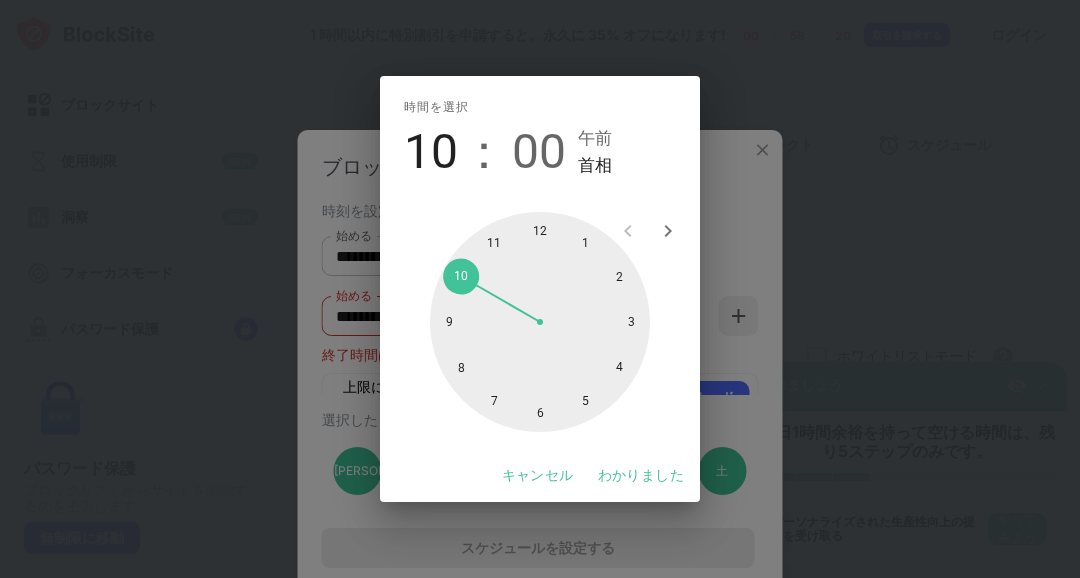 click on "午前" at bounding box center (595, 138) 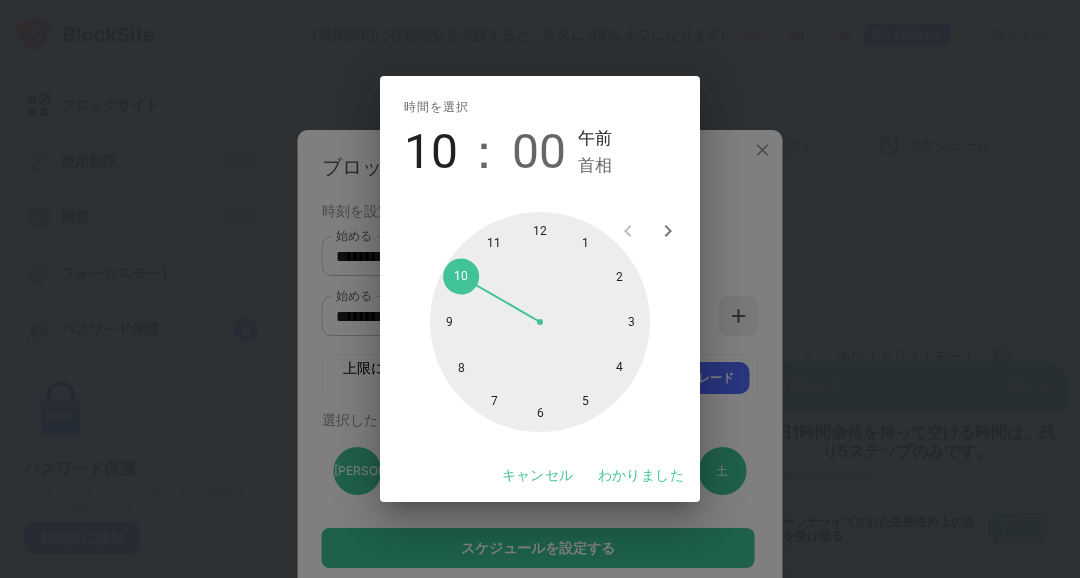 click at bounding box center (540, 322) 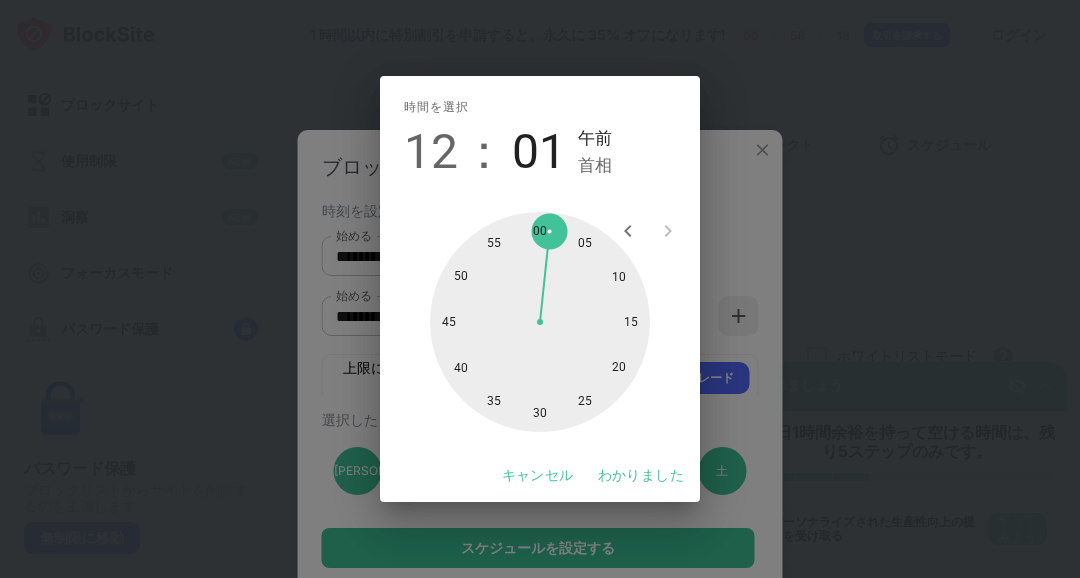 click on "わかりました" at bounding box center [641, 475] 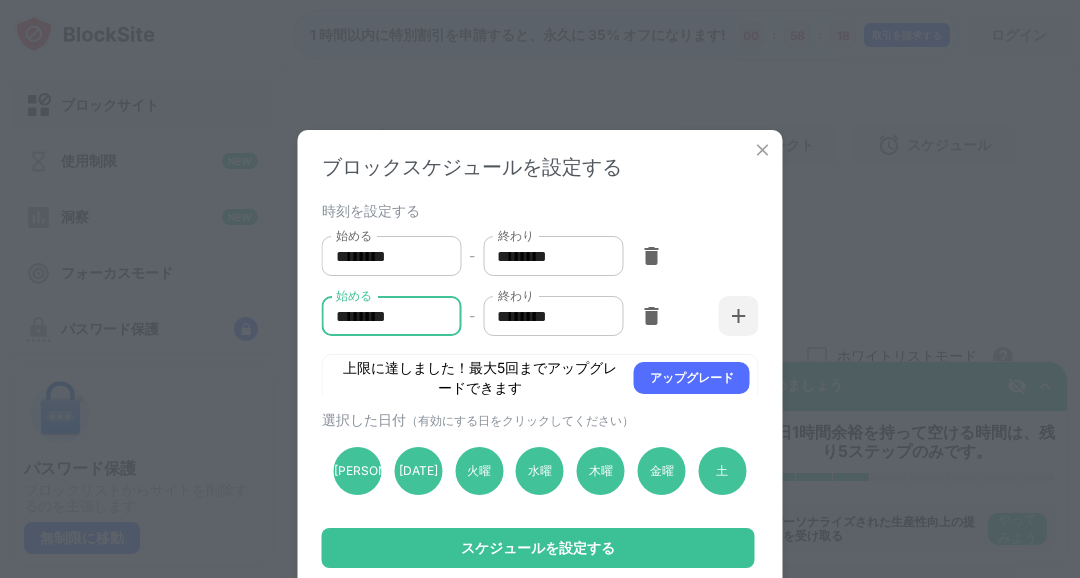 click on "********" at bounding box center (546, 316) 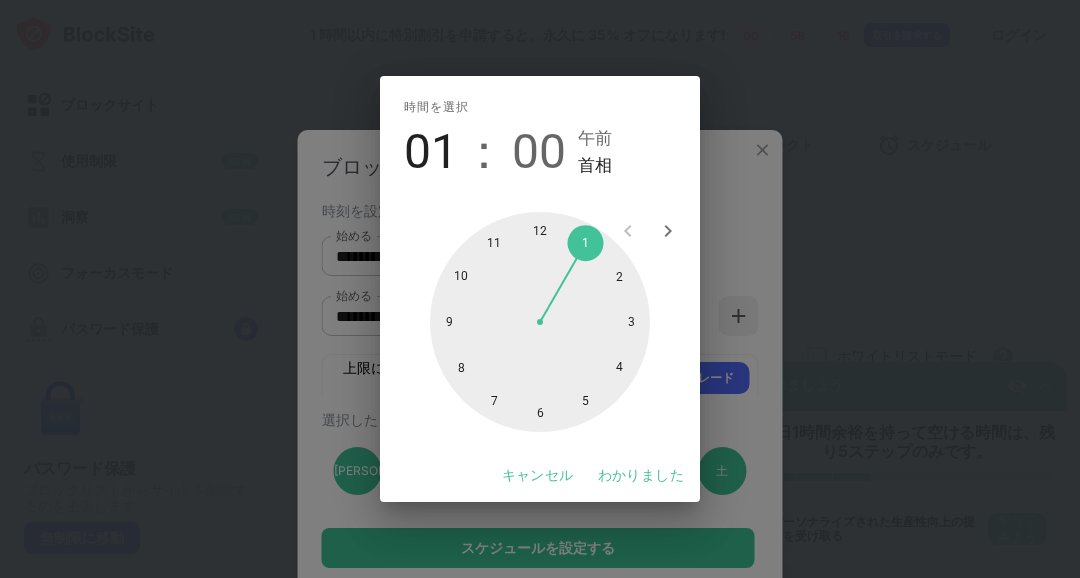 click at bounding box center (540, 322) 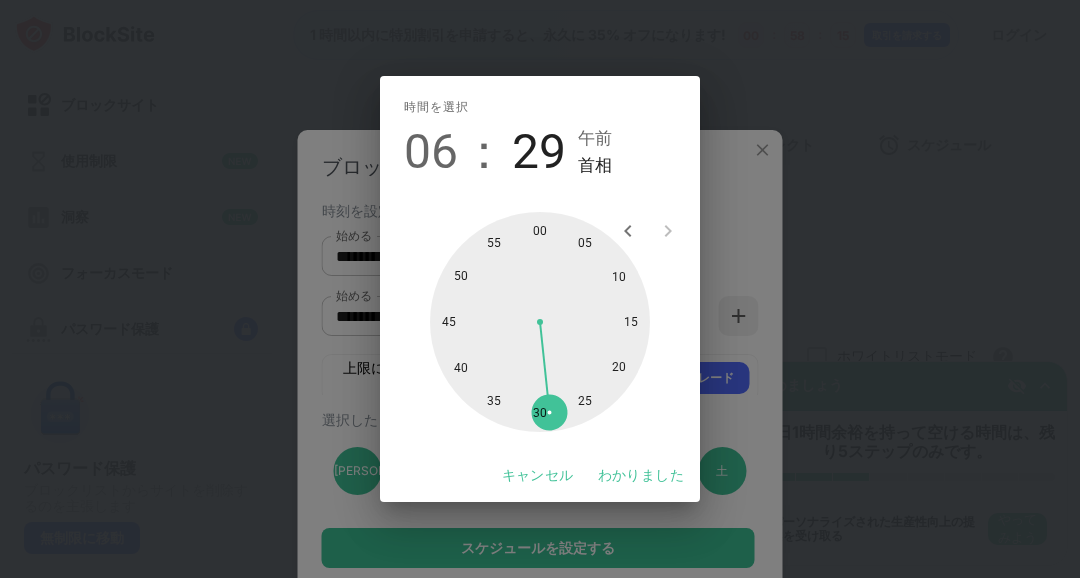 click at bounding box center [540, 322] 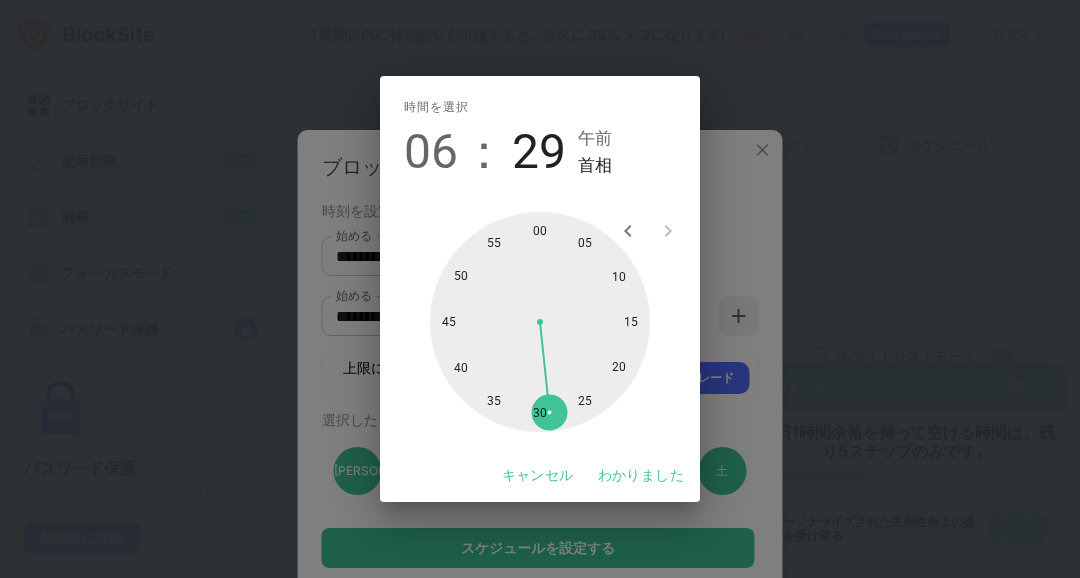 type on "********" 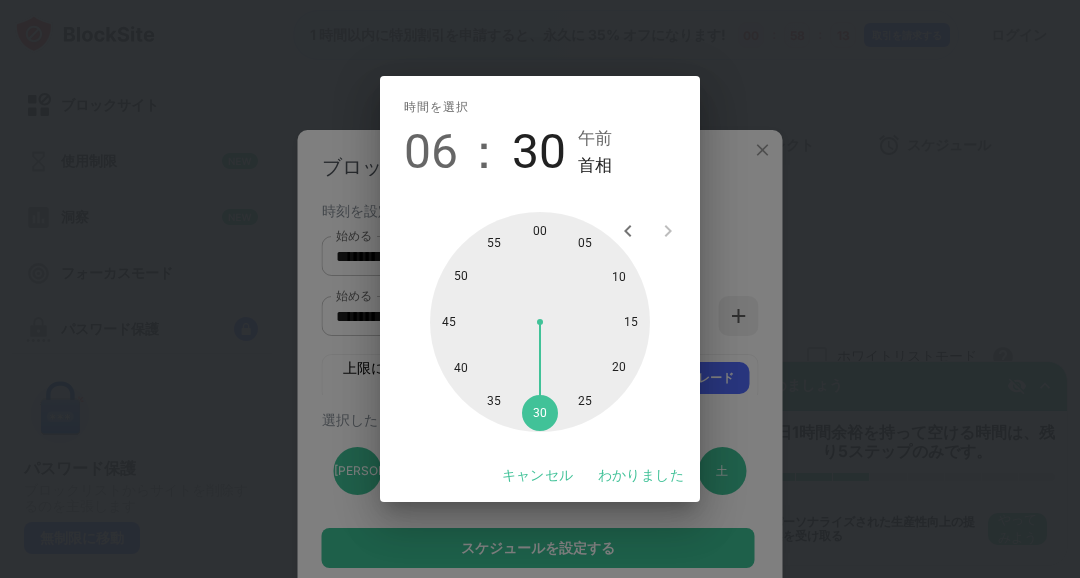 click on "わかりました" at bounding box center (641, 475) 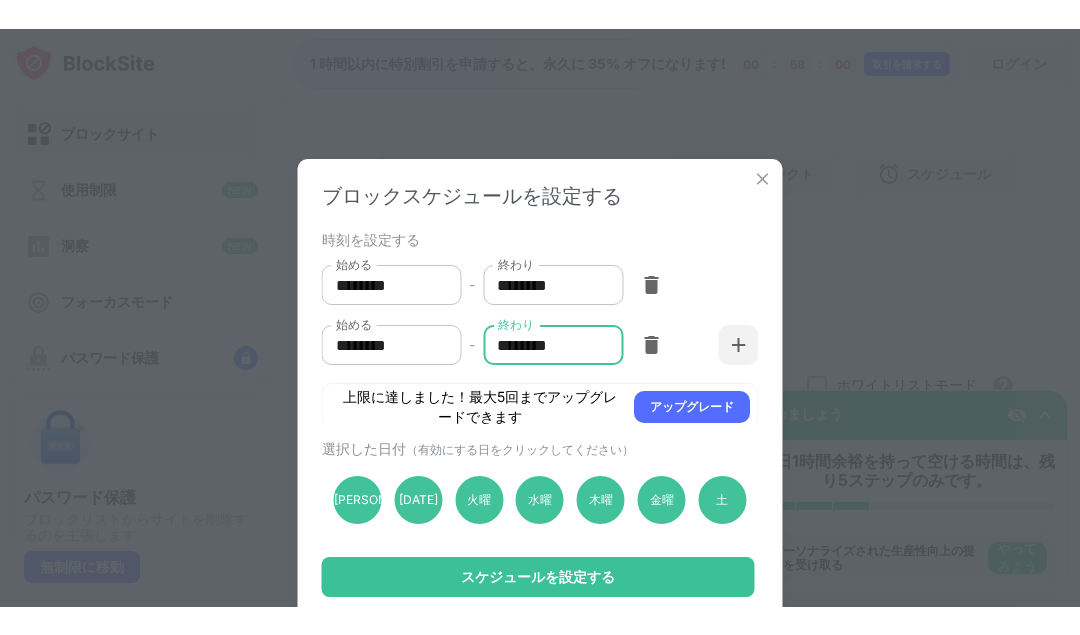 scroll, scrollTop: 0, scrollLeft: 0, axis: both 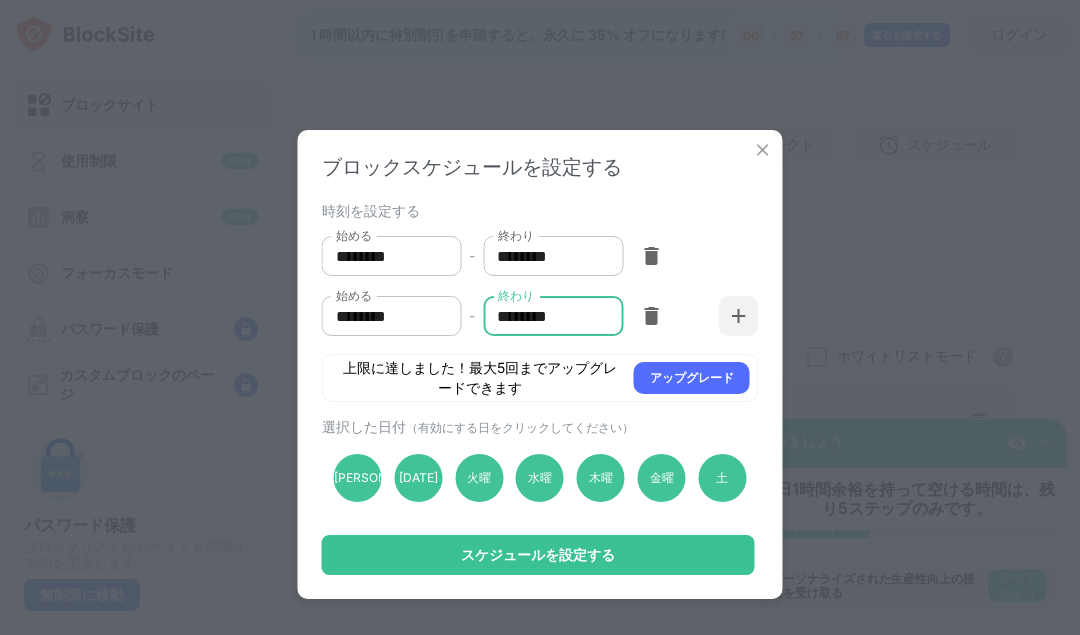 click on "スケジュールを設定する" at bounding box center [538, 555] 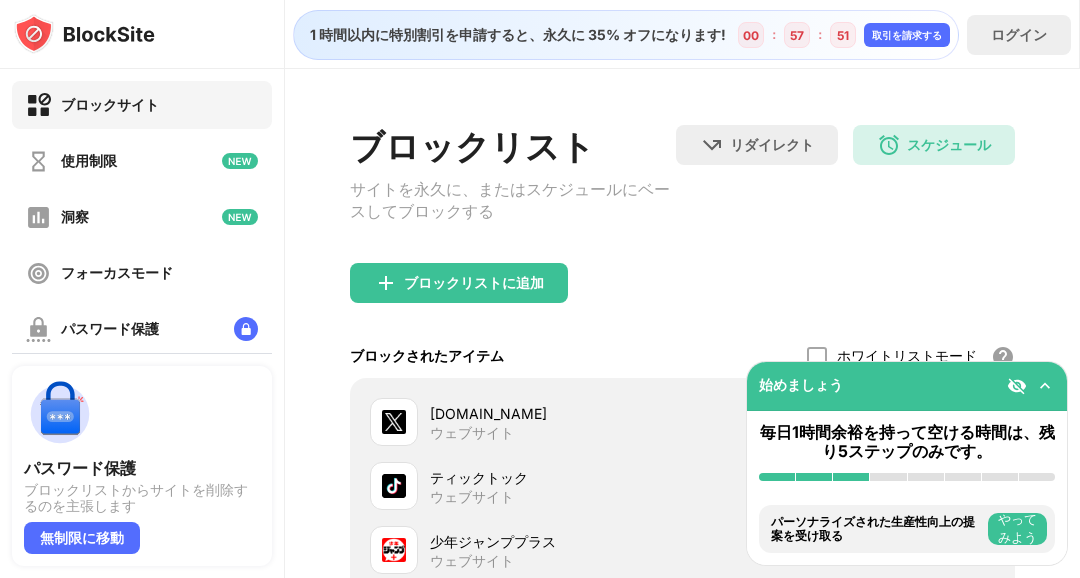 click on "スケジュール" at bounding box center (949, 144) 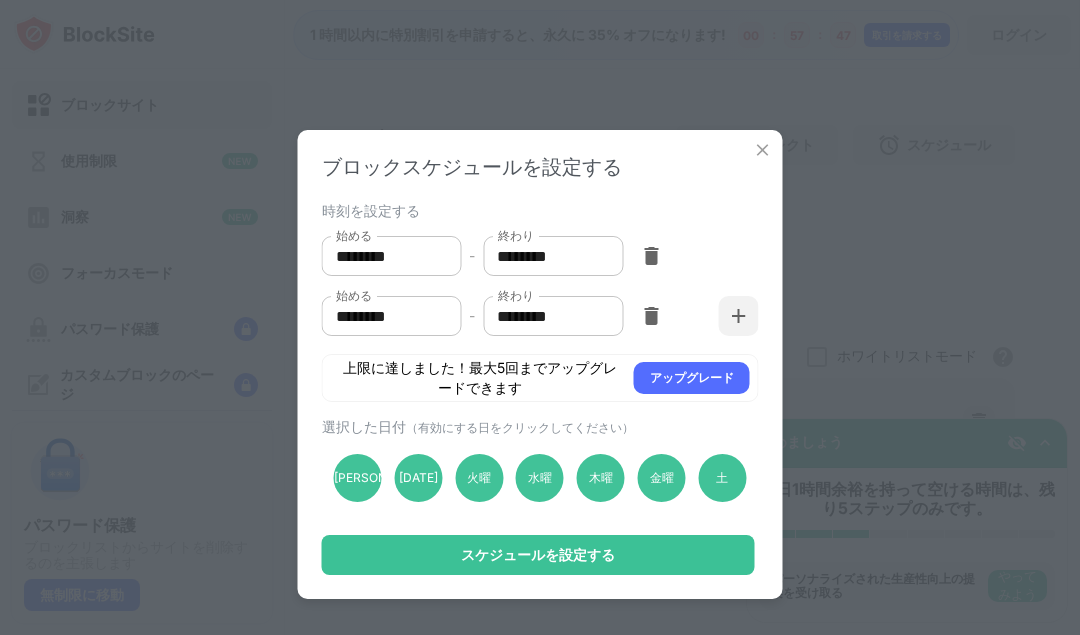 scroll, scrollTop: 27, scrollLeft: 0, axis: vertical 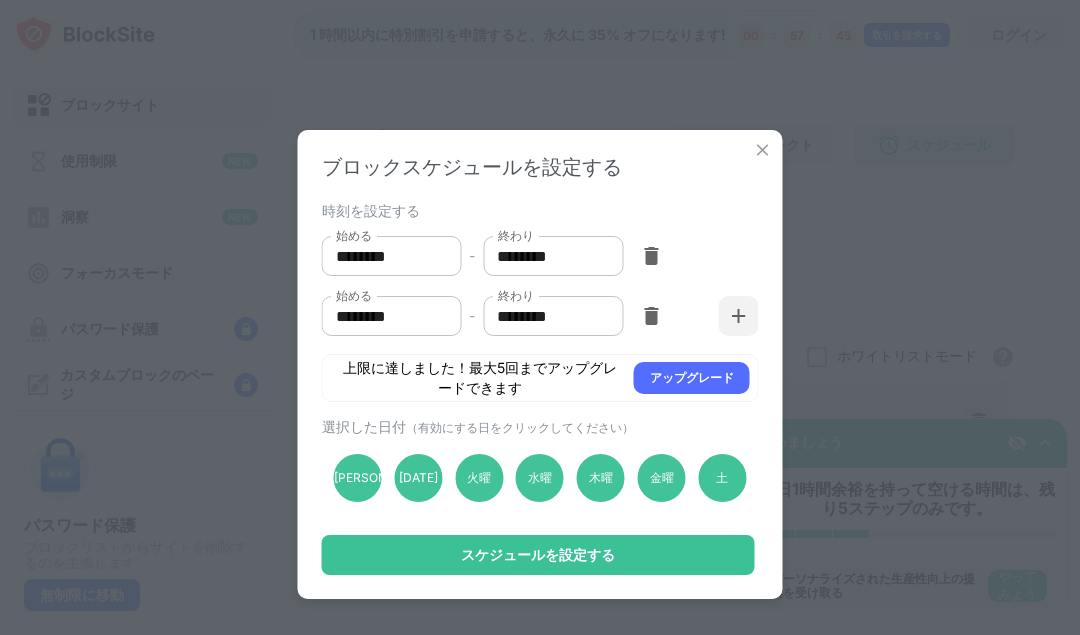 click at bounding box center [763, 150] 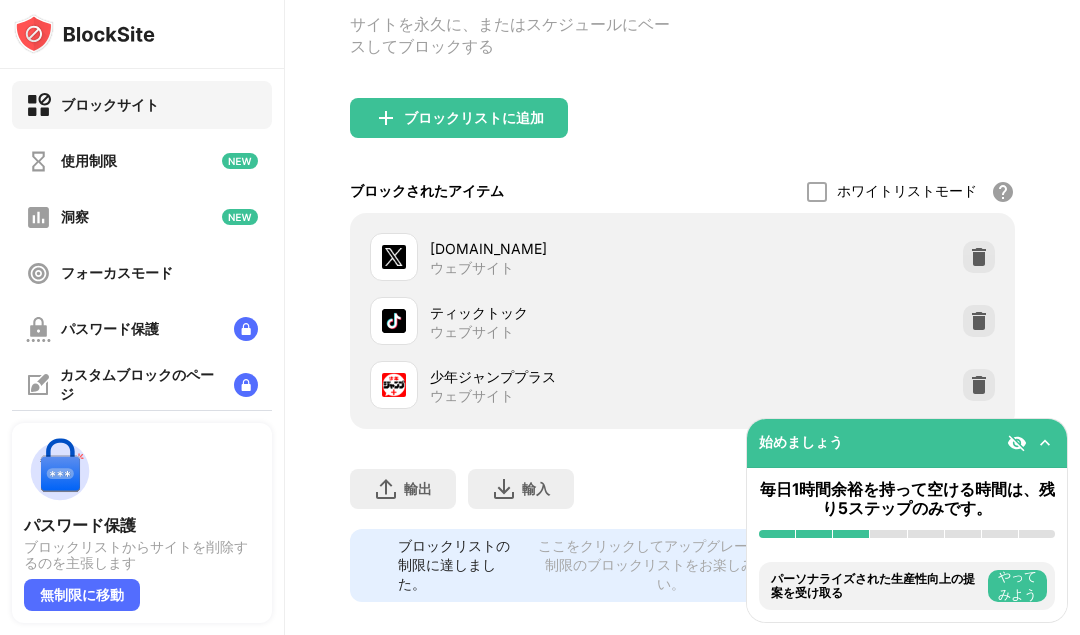 scroll, scrollTop: 0, scrollLeft: 0, axis: both 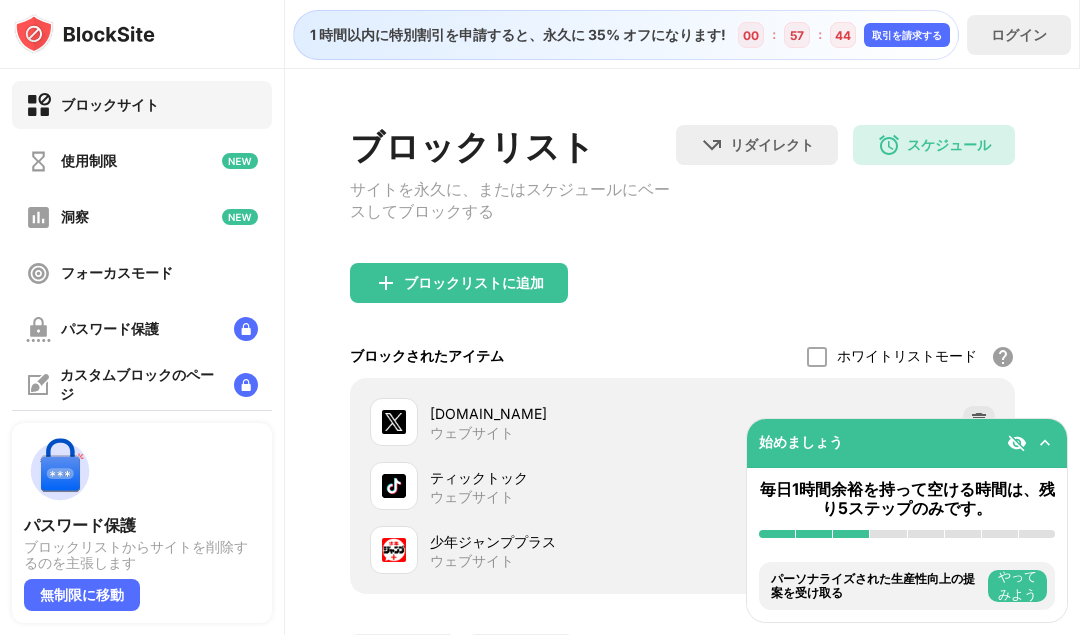 click on "スケジュール" at bounding box center [949, 144] 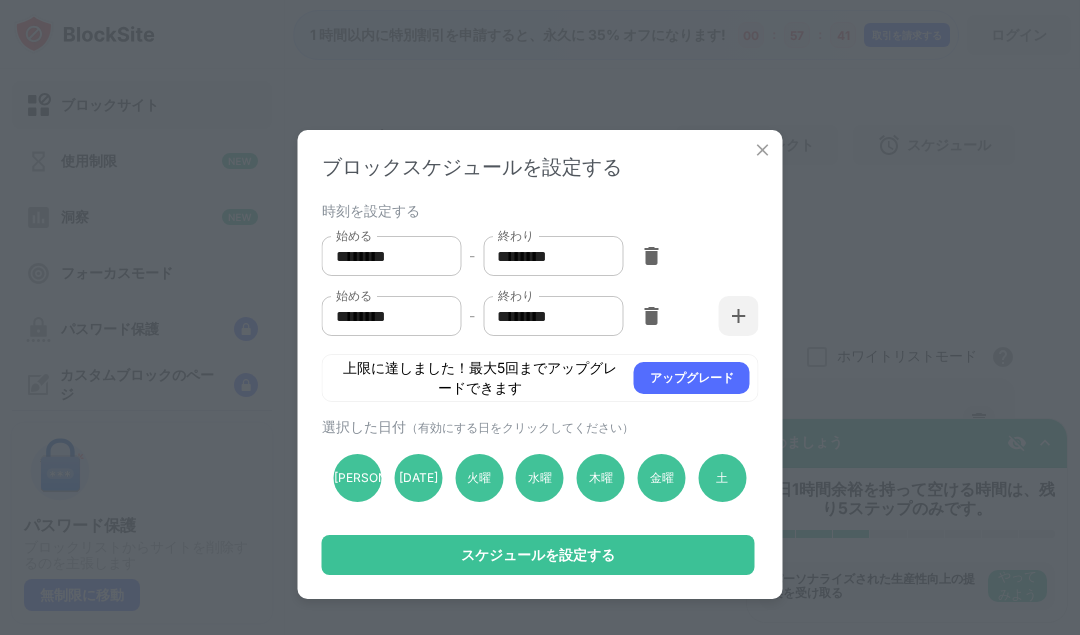 click on "********" at bounding box center [546, 316] 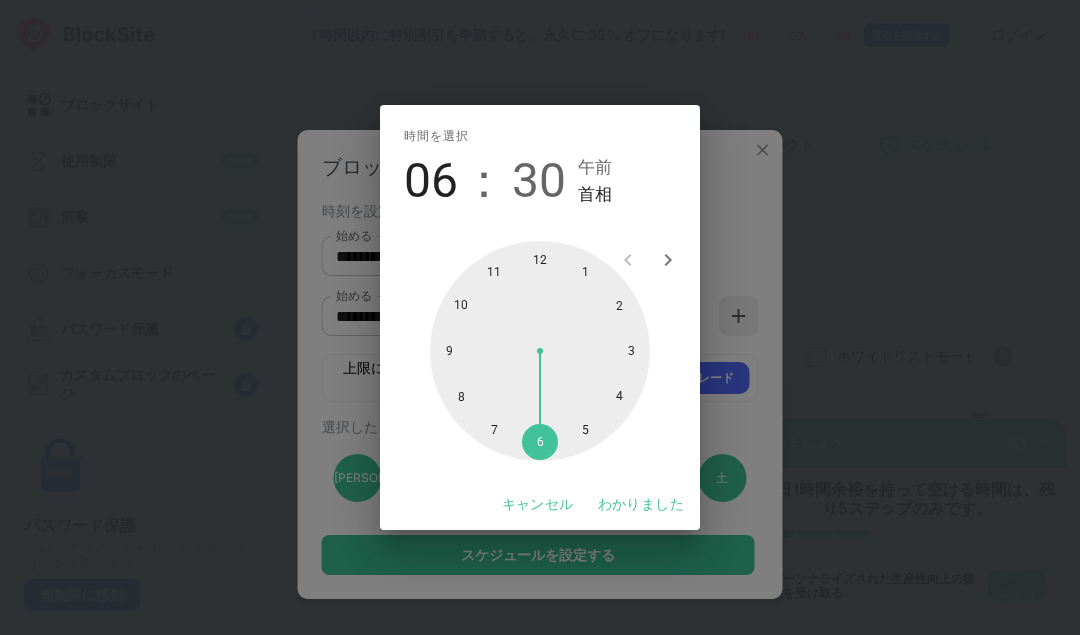 click at bounding box center (540, 351) 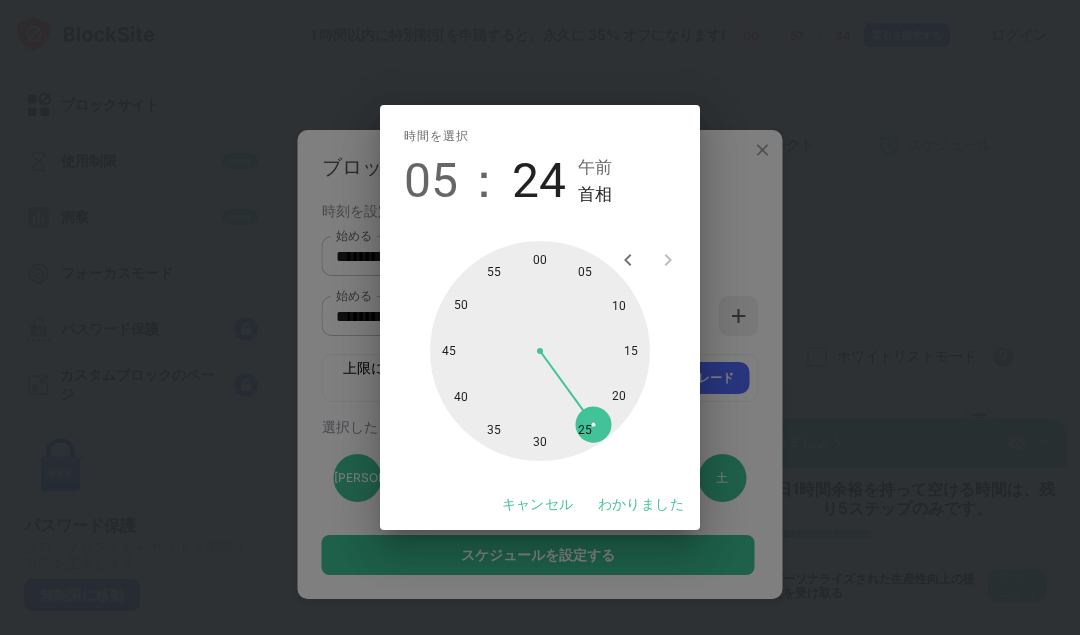 click on "首相" at bounding box center [595, 194] 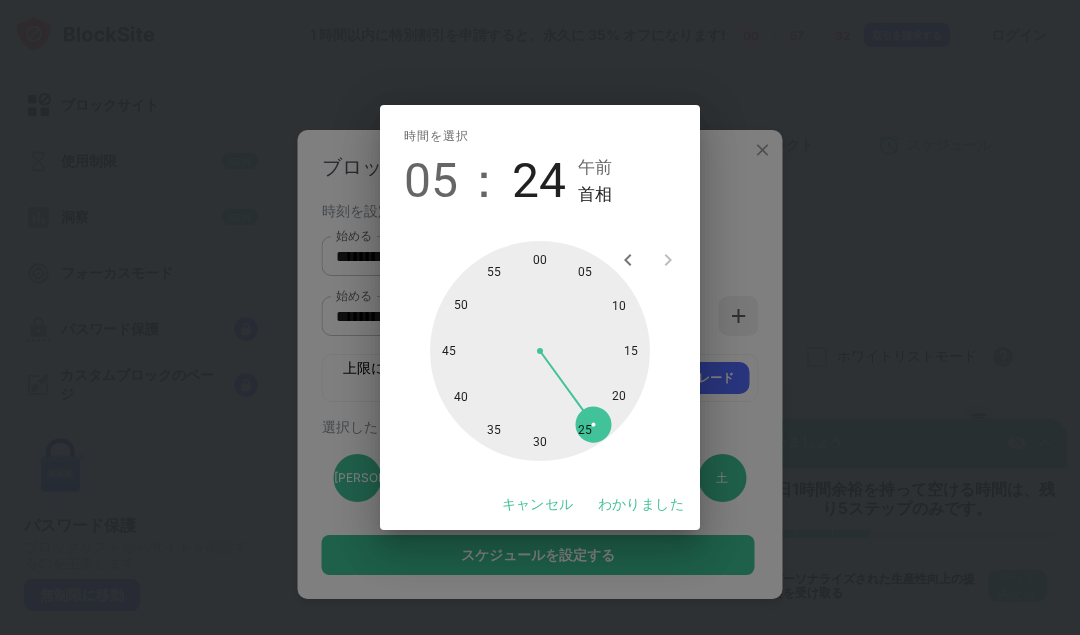 click at bounding box center [540, 351] 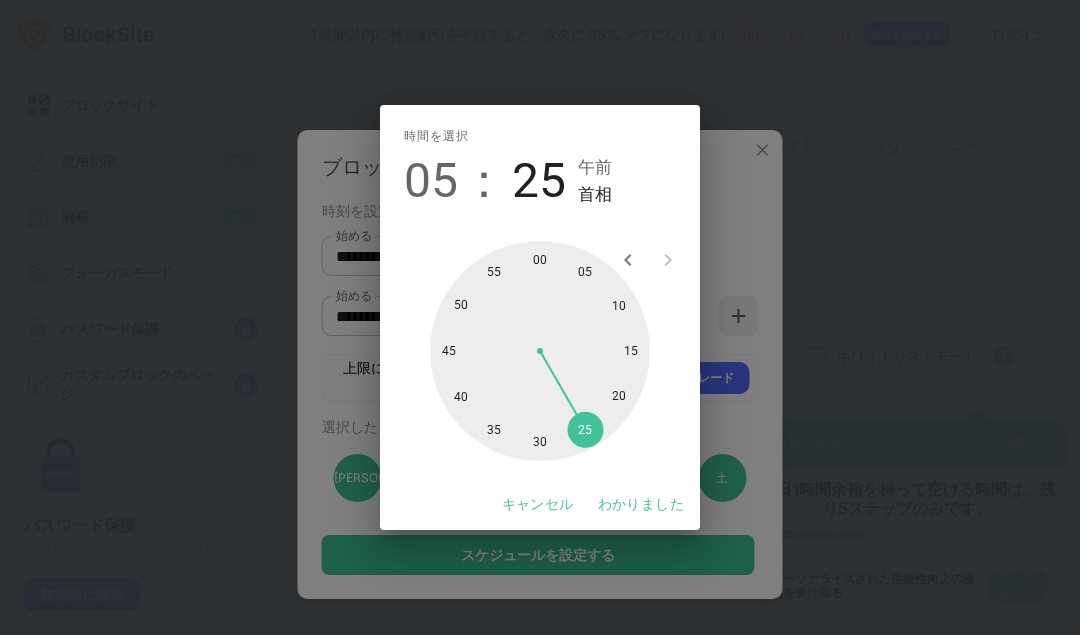 click at bounding box center (540, 351) 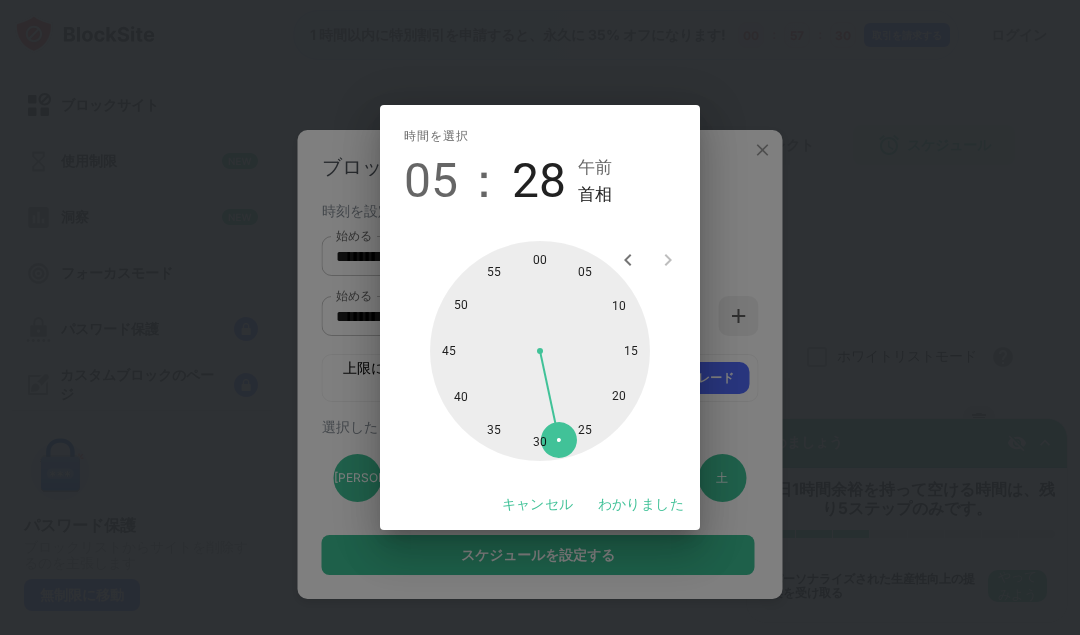 click at bounding box center (540, 351) 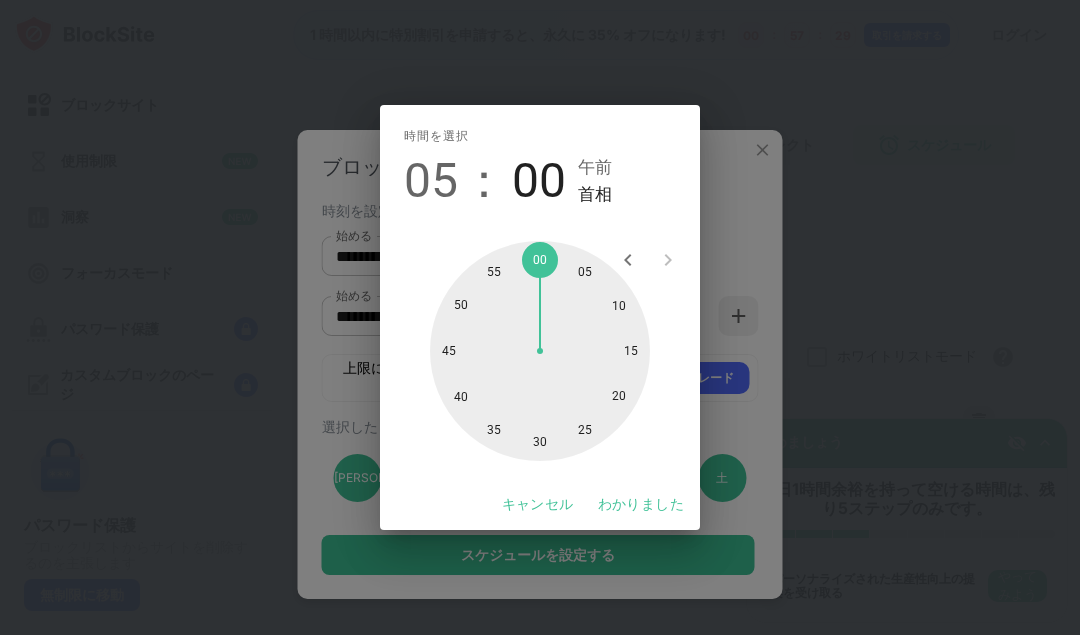 click on "05" at bounding box center [431, 180] 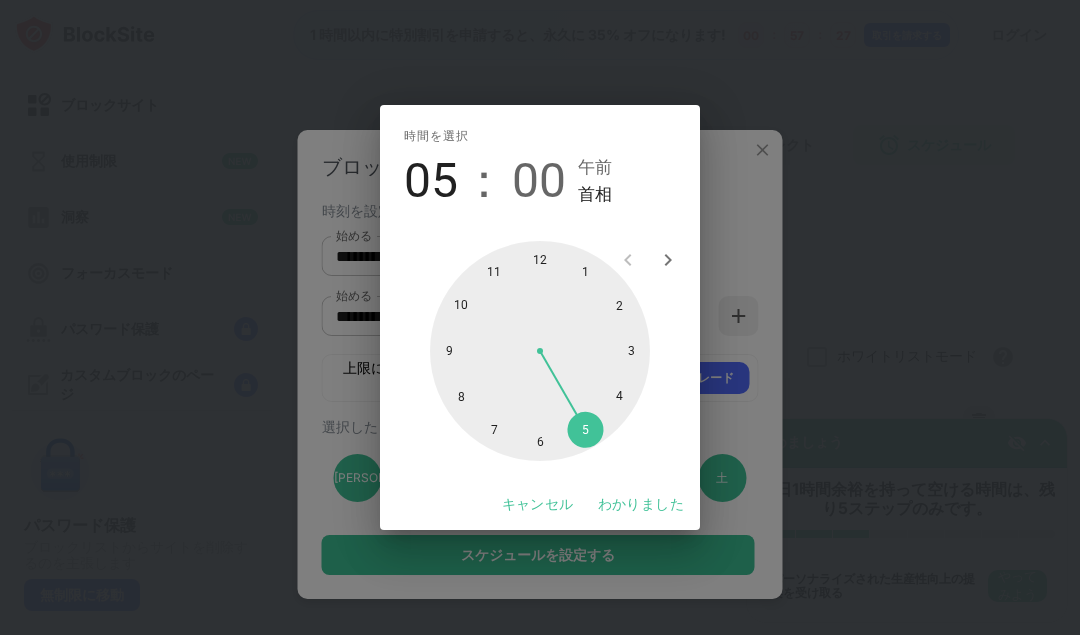 click at bounding box center [540, 351] 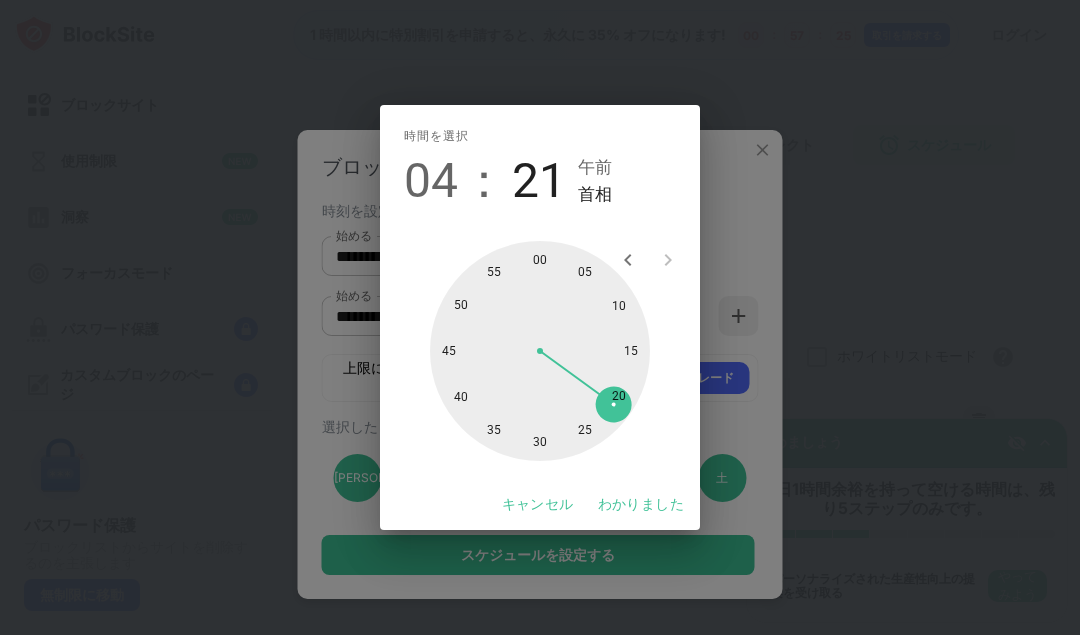 type on "********" 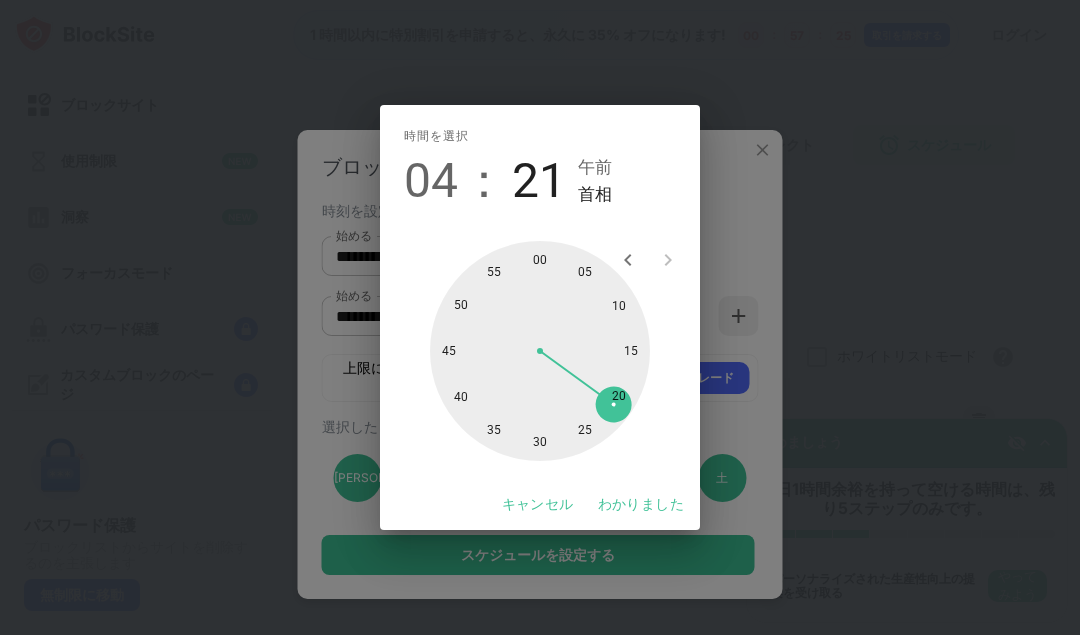 click at bounding box center (540, 351) 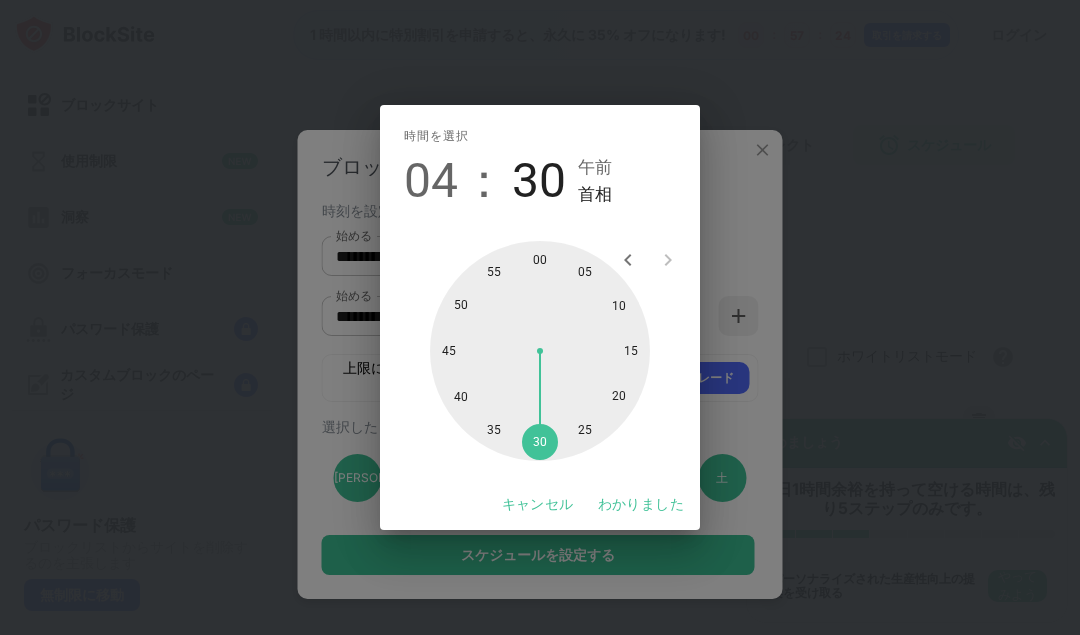click on "わかりました" at bounding box center [641, 504] 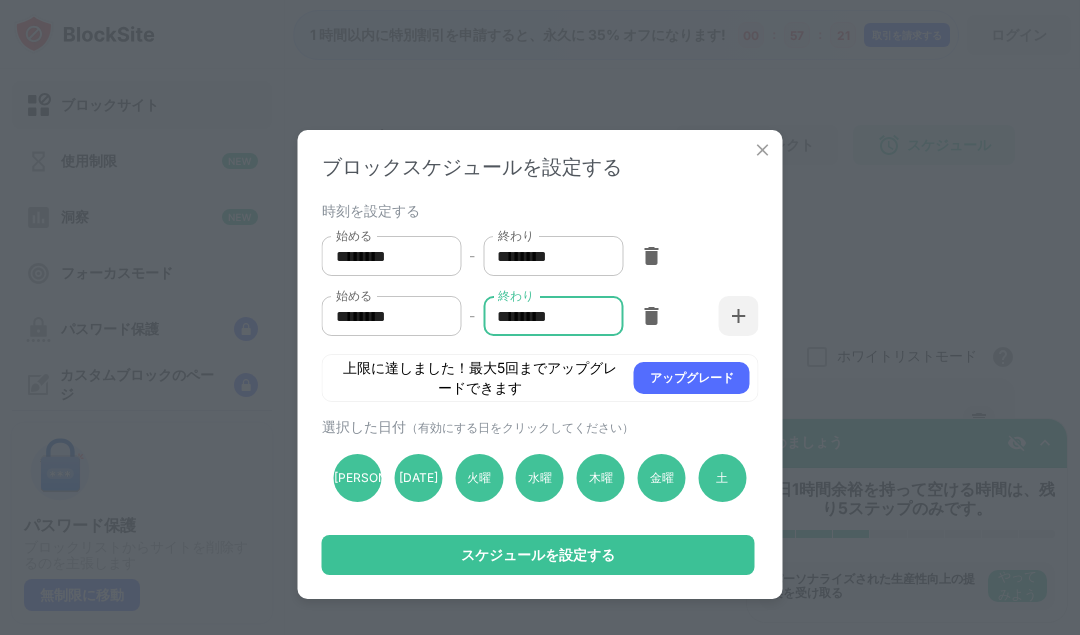 click on "スケジュールを設定する" at bounding box center (538, 555) 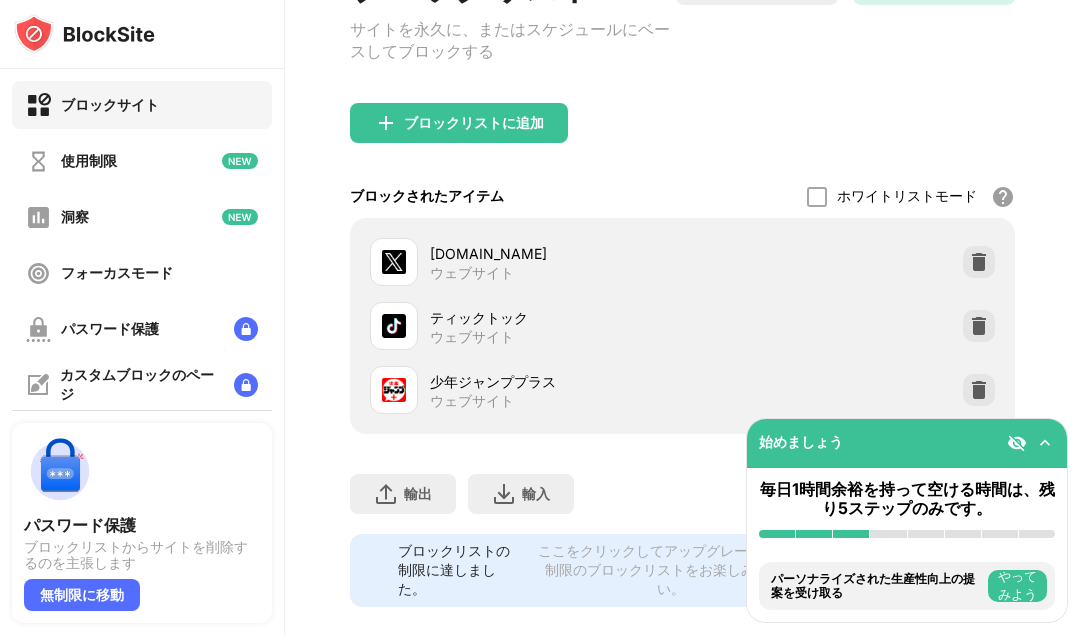 scroll, scrollTop: 0, scrollLeft: 0, axis: both 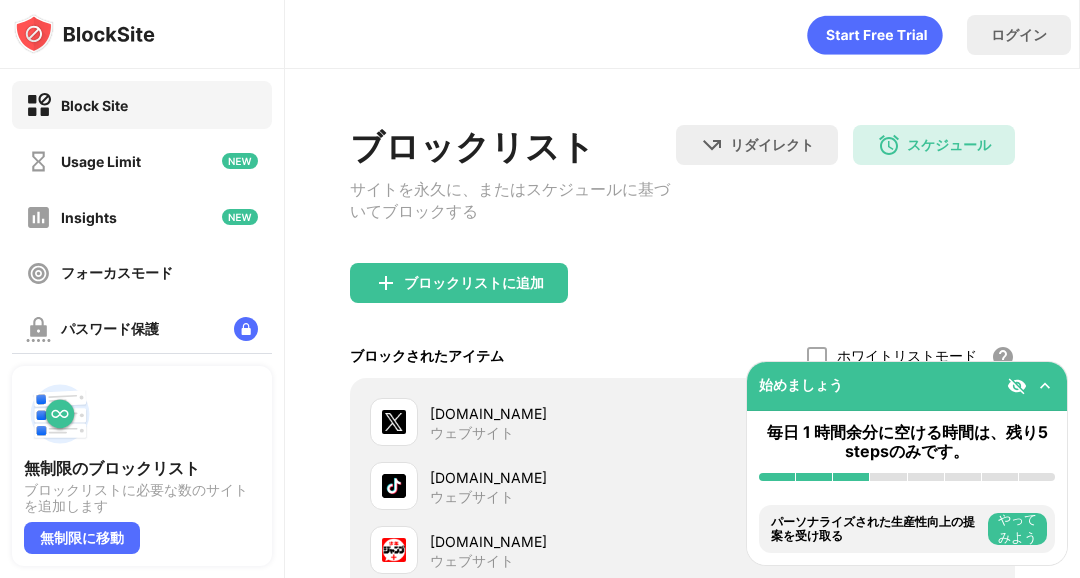 click on "スケジュール" at bounding box center (949, 145) 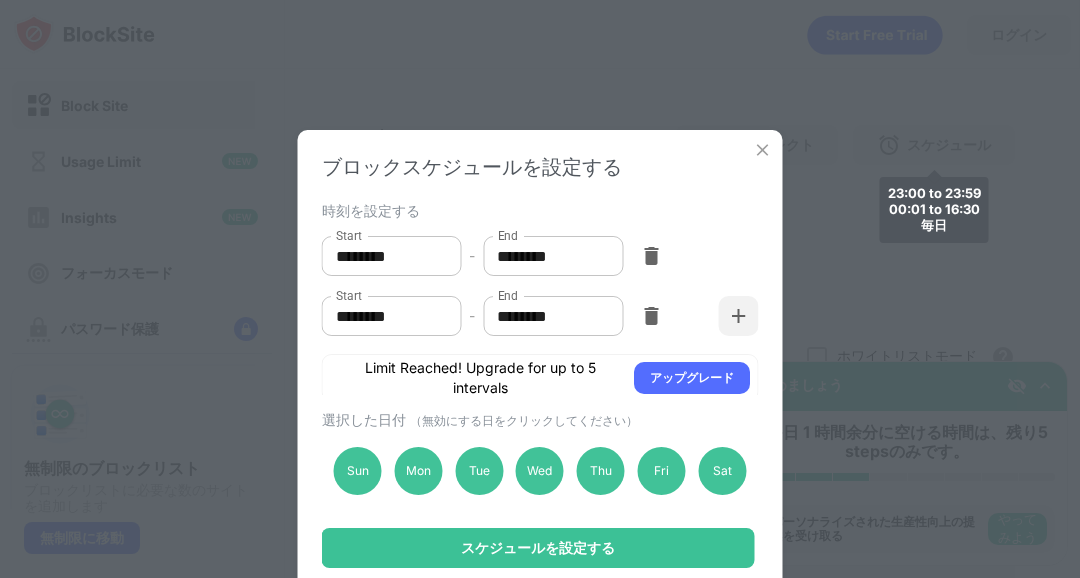 type on "********" 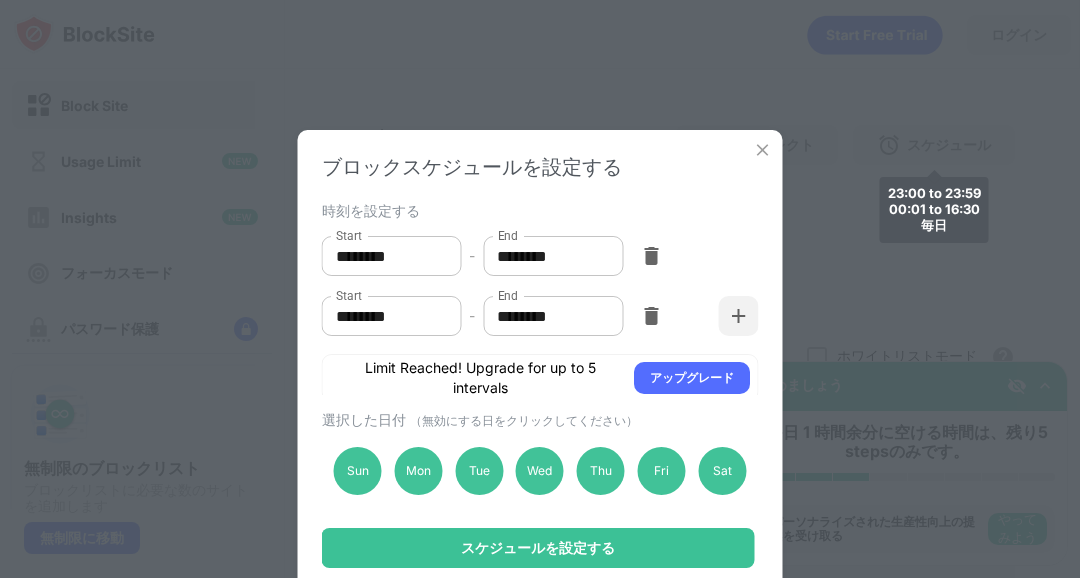 type on "********" 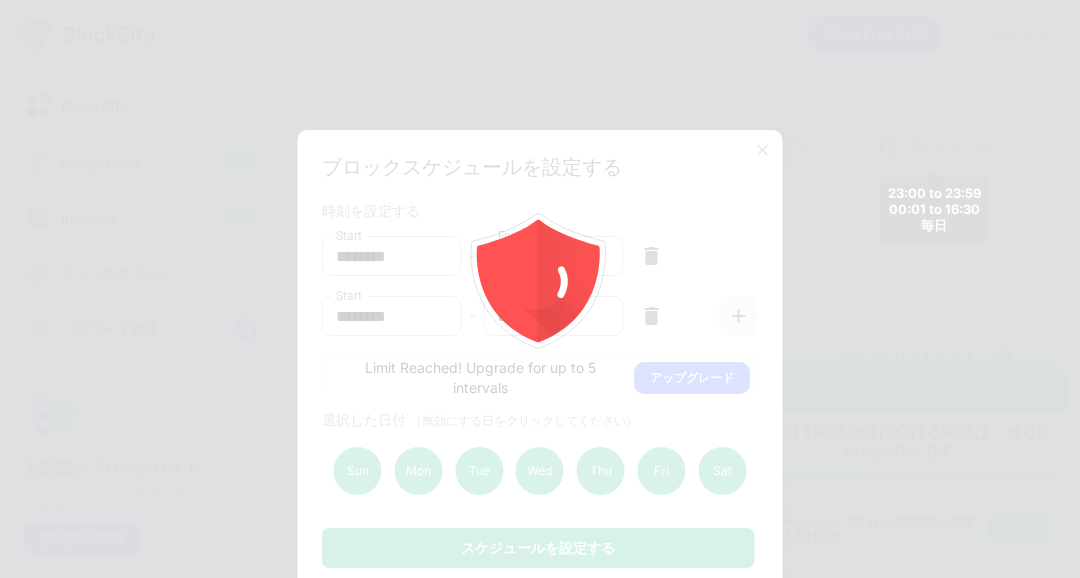 scroll, scrollTop: 0, scrollLeft: 0, axis: both 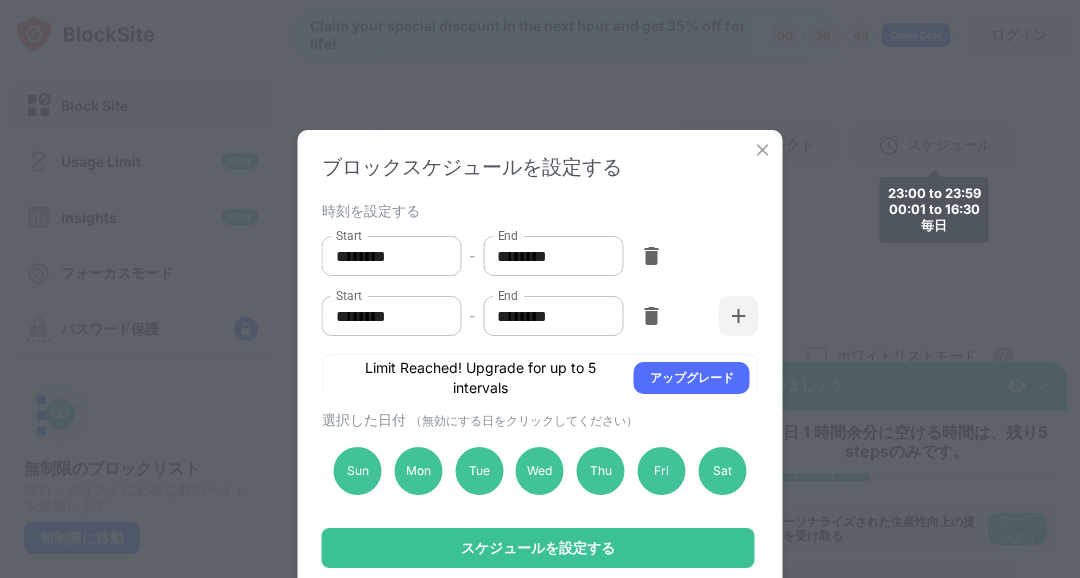 click on "********" at bounding box center (546, 316) 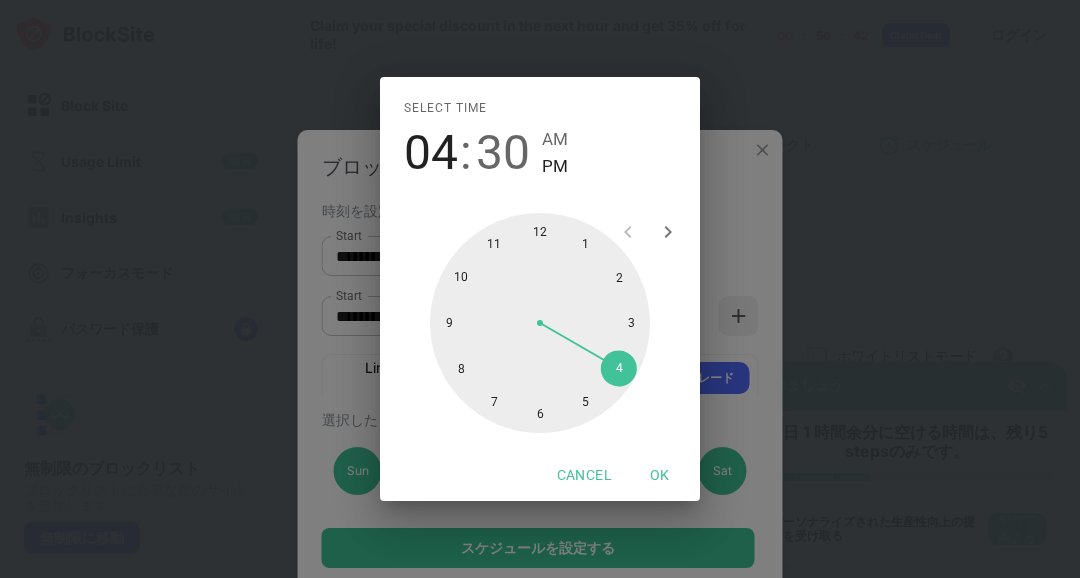 click on "AM" at bounding box center [555, 139] 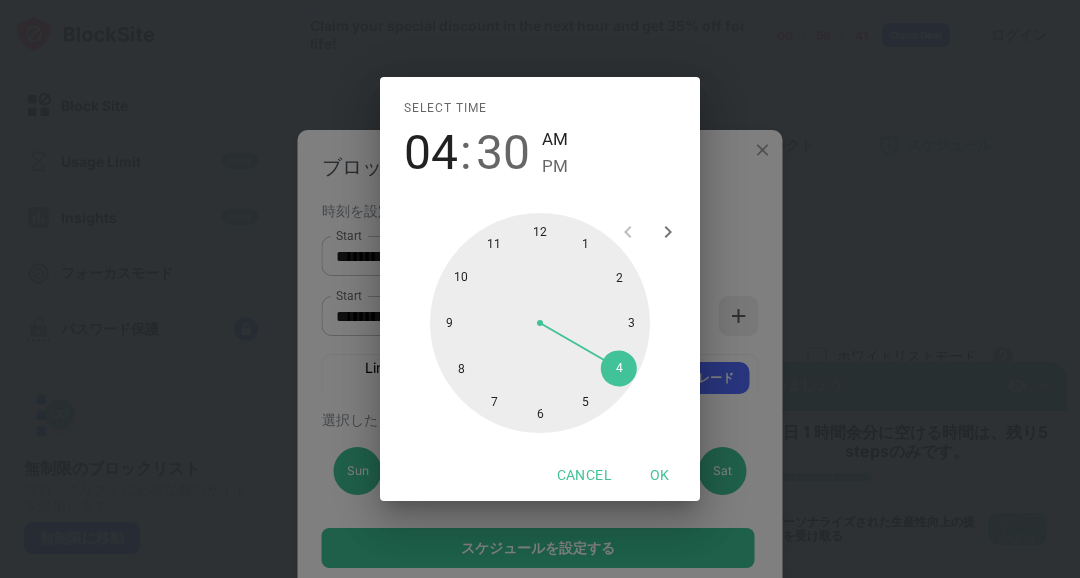 click at bounding box center (540, 323) 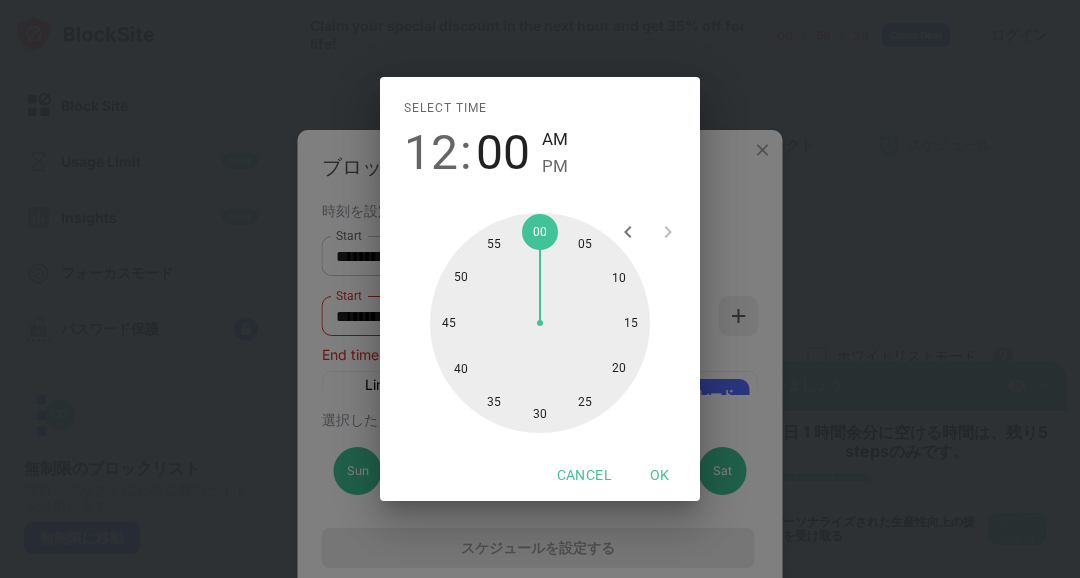 click on "OK" at bounding box center [660, 475] 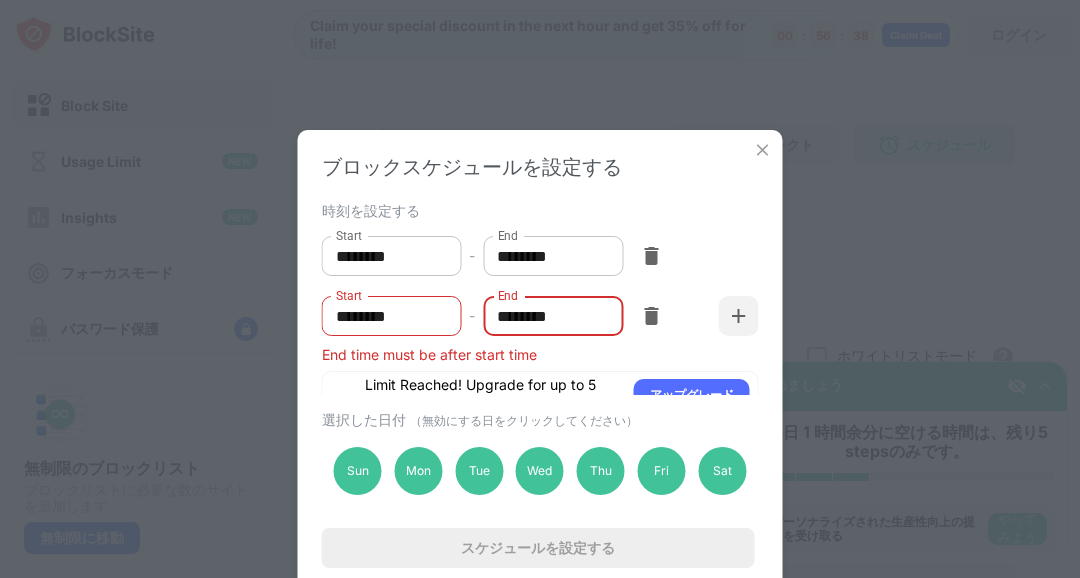 click on "********" at bounding box center [546, 316] 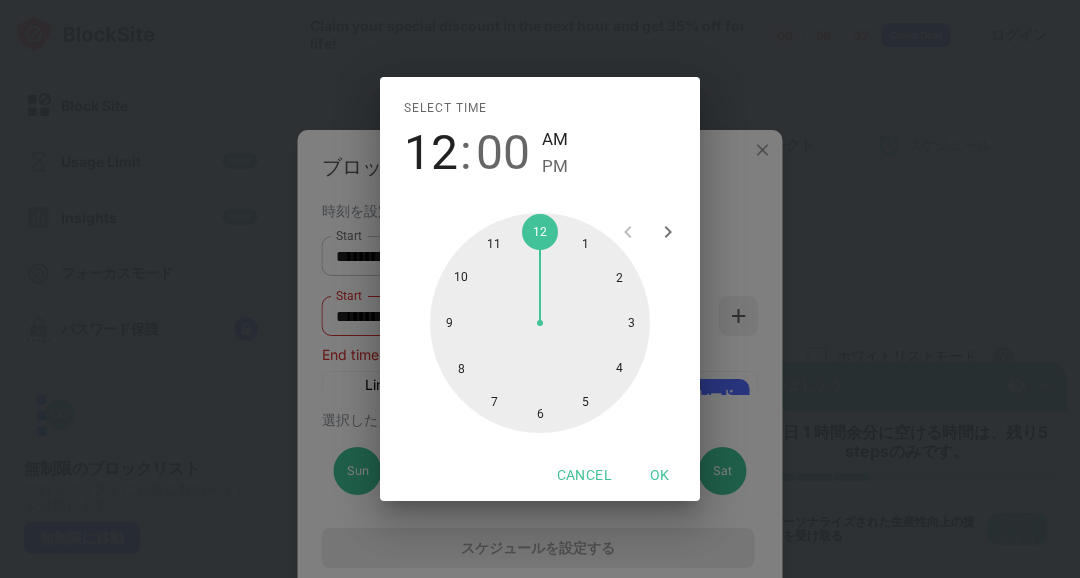 click on "PM" at bounding box center (555, 166) 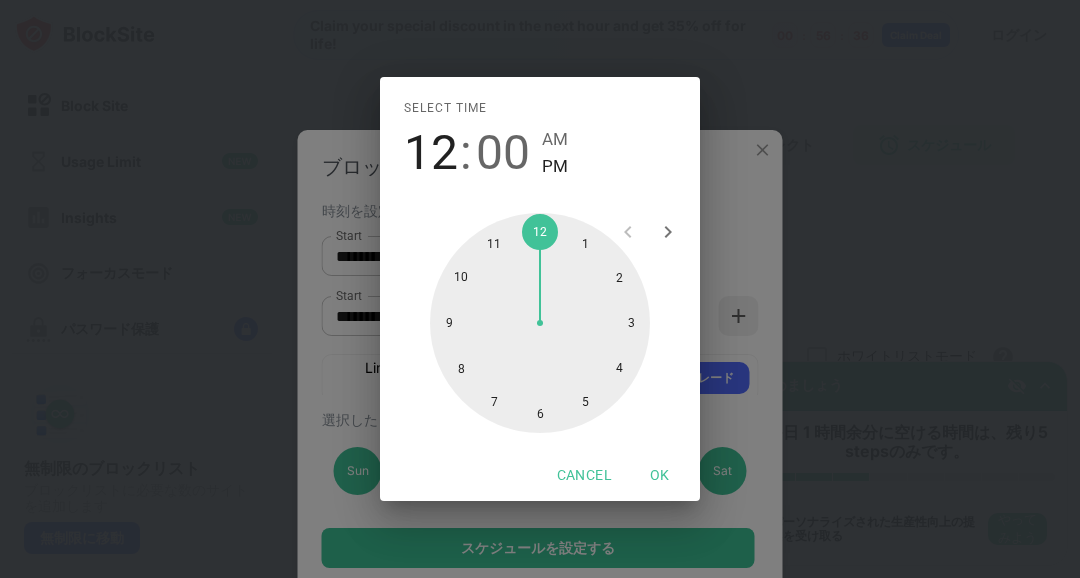 click on "OK" at bounding box center (660, 475) 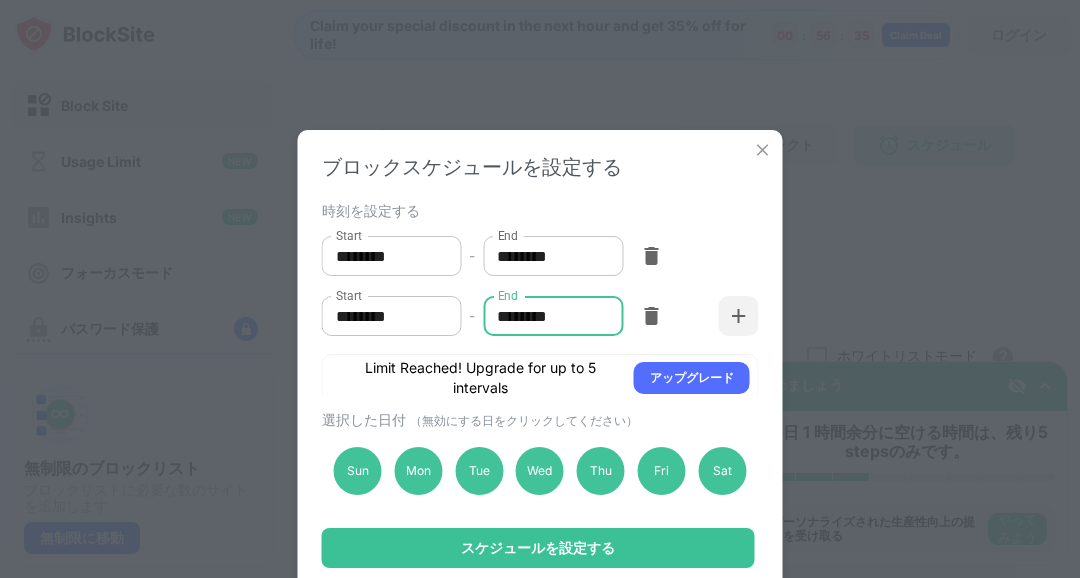 click on "********" at bounding box center [546, 316] 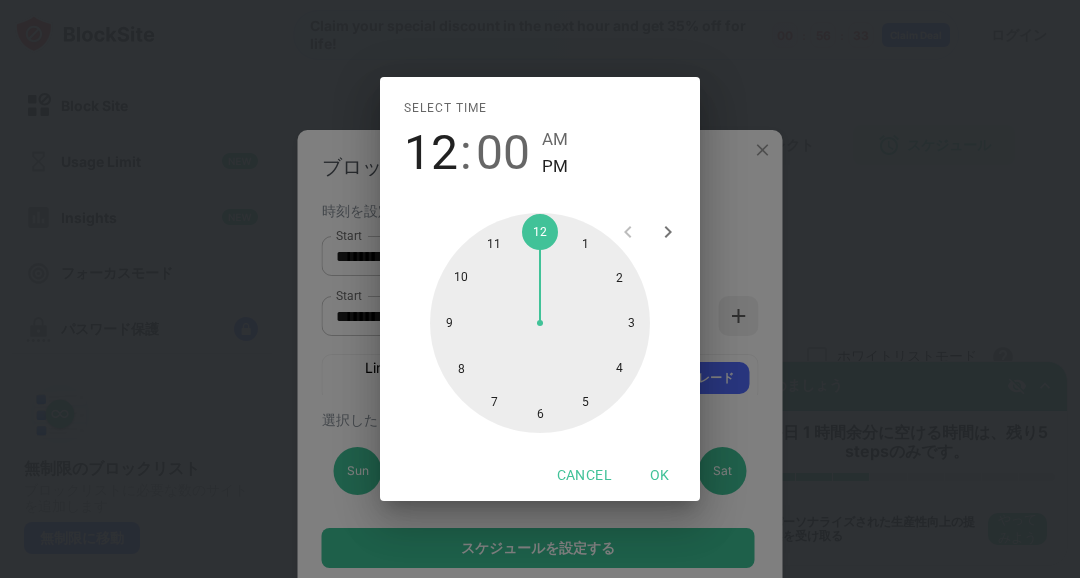 click at bounding box center (540, 323) 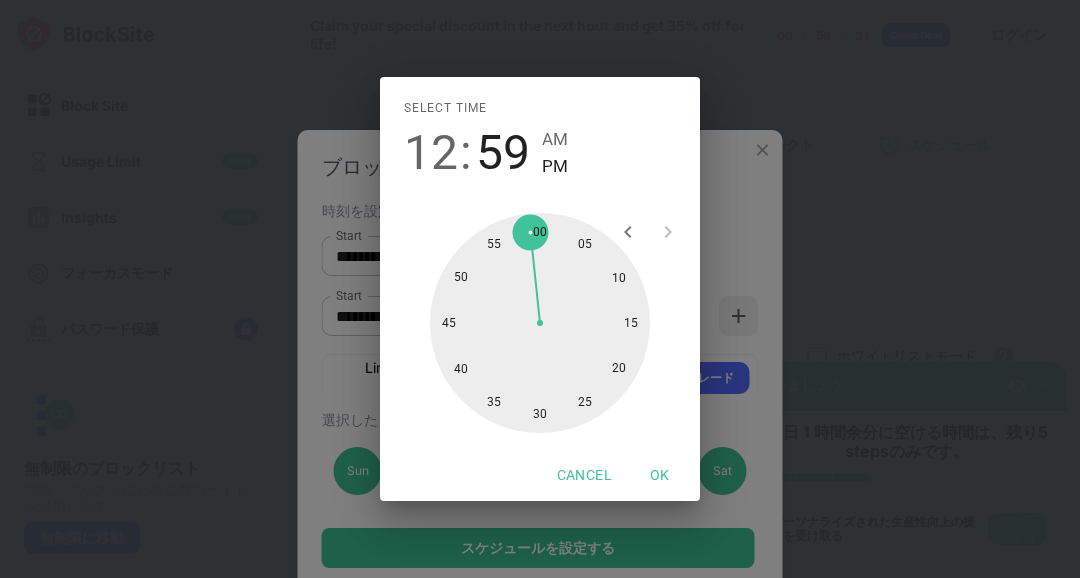 click on "12" at bounding box center (431, 153) 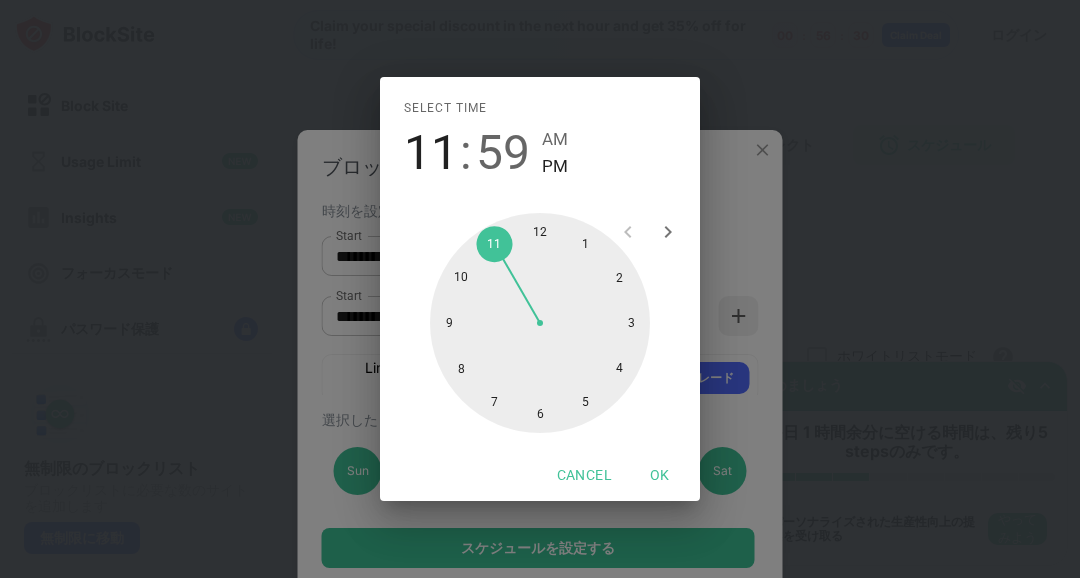 click at bounding box center [540, 323] 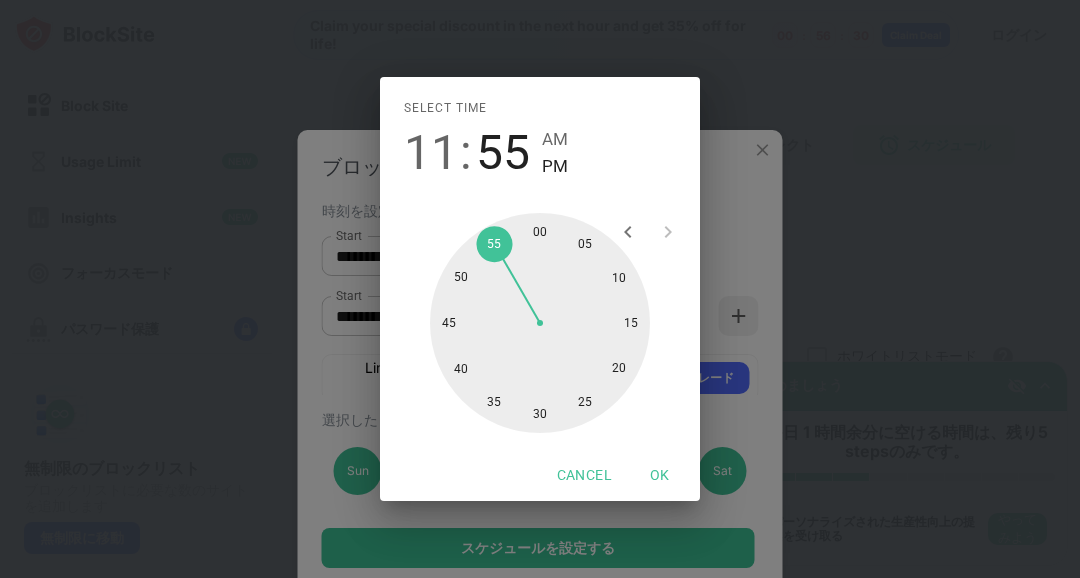 click at bounding box center [540, 323] 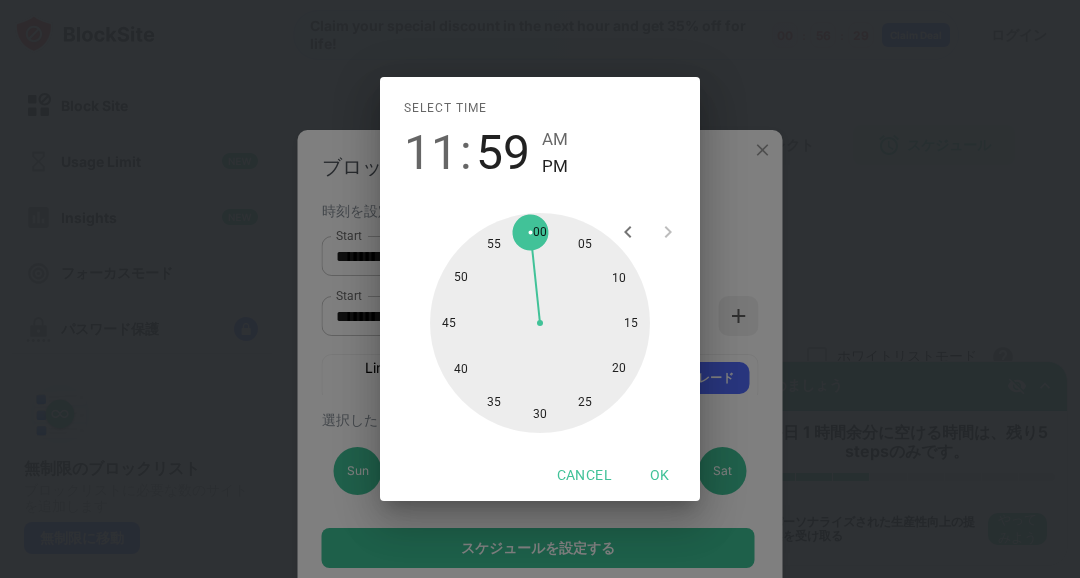click on "OK" at bounding box center [660, 475] 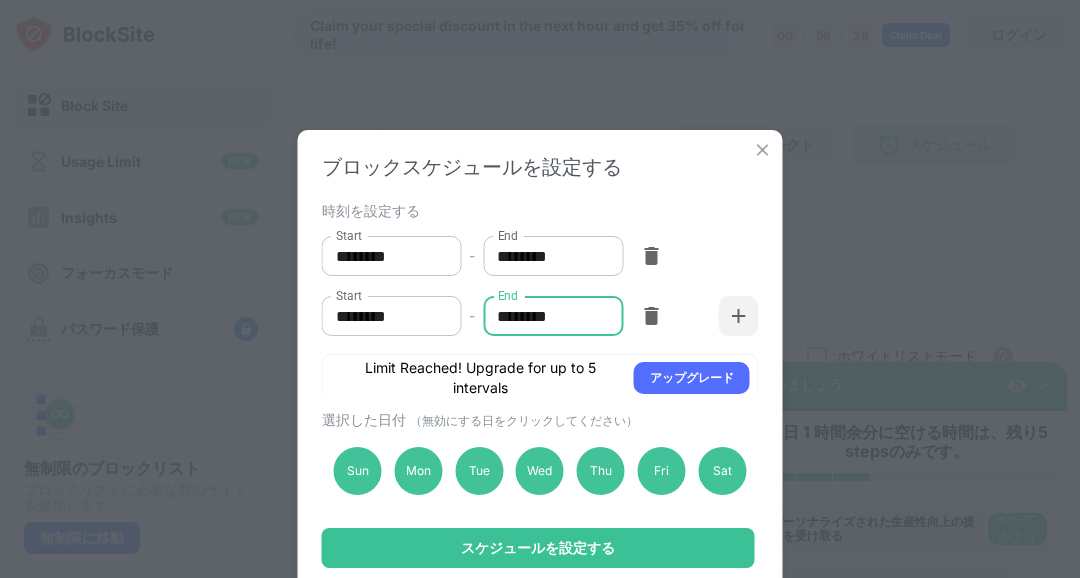 click on "********" at bounding box center [546, 316] 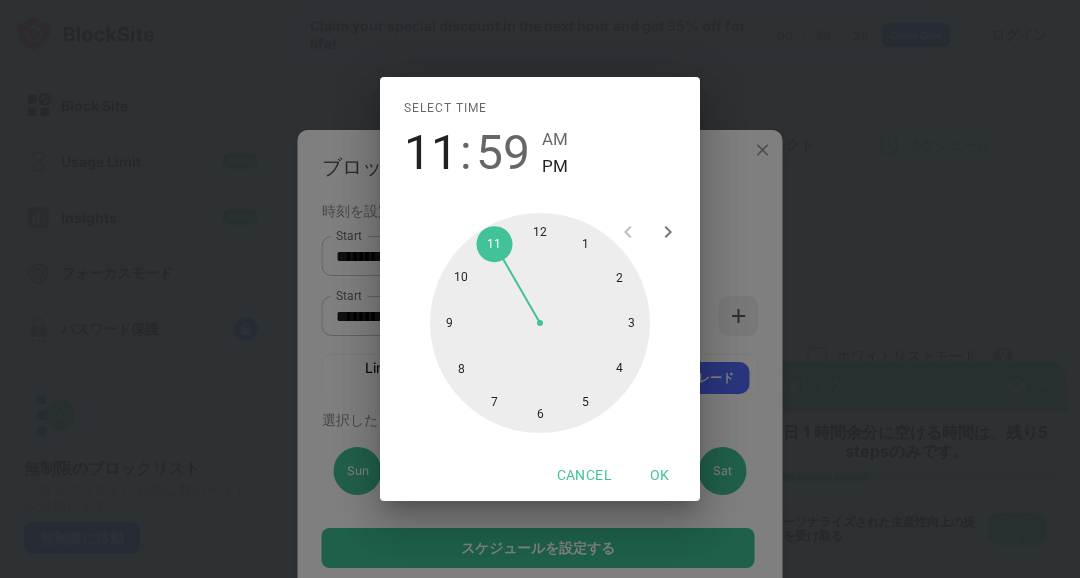 click on "AM" at bounding box center [555, 139] 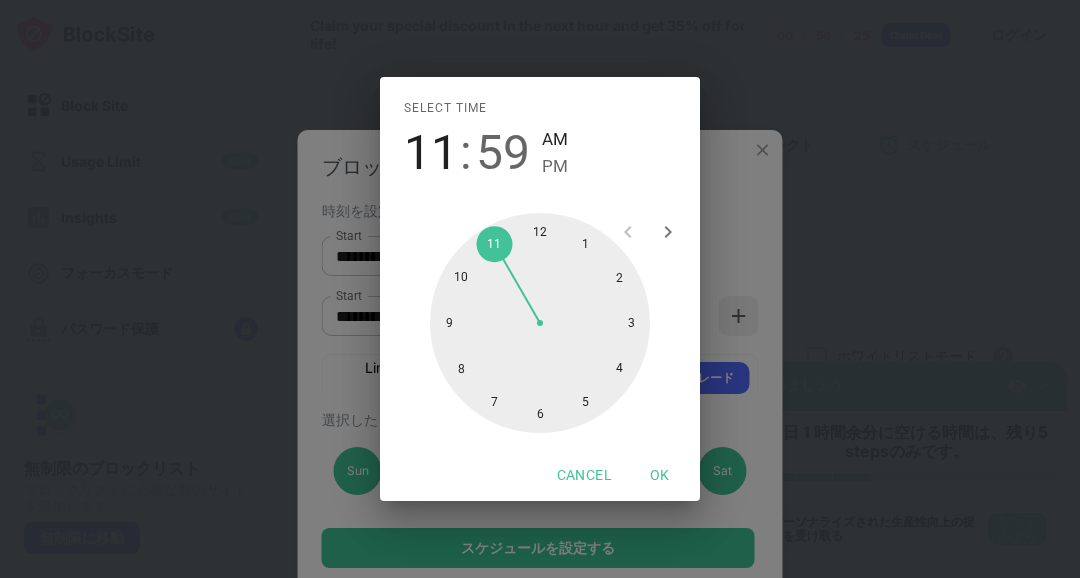 click on "AM" at bounding box center [555, 139] 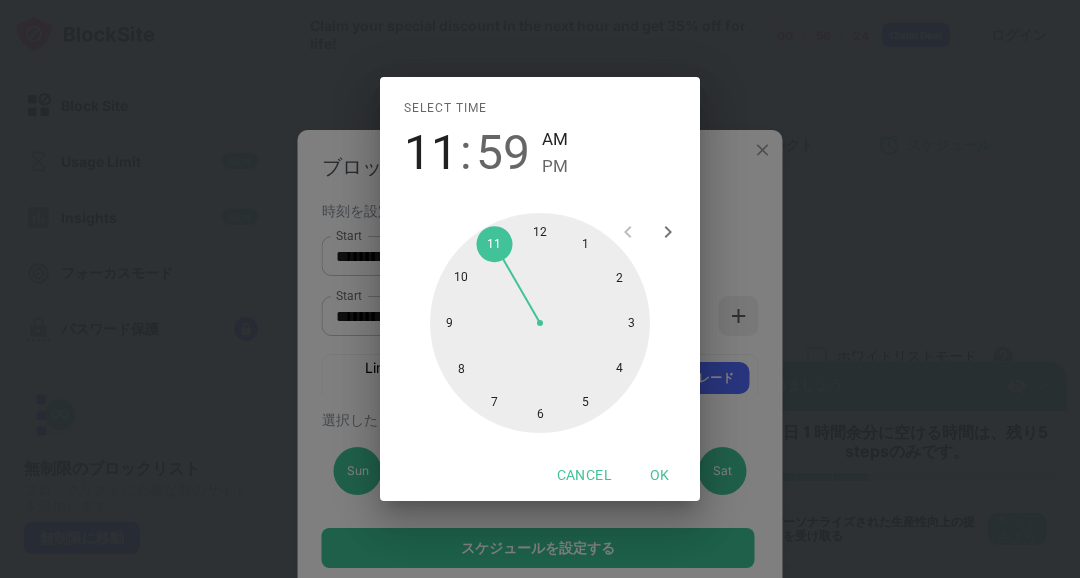 click on "OK" at bounding box center [660, 475] 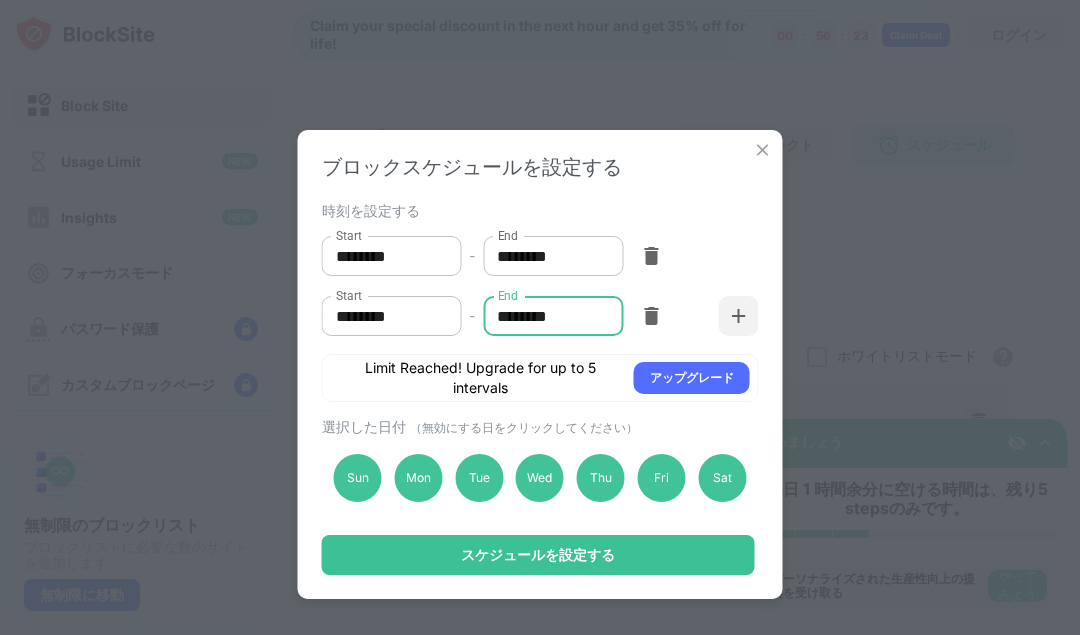 click on "ブロックスケジュールを設定する 時刻を設定する Start ******** Start - End ******** End Start ******** Start - End ******** End Limit Reached! Upgrade for up to 5 intervals アップグレード 選択した日付   （無効にする日をクリックしてください） Sun Mon Tue Wed Thu Fri Sat スケジュールを設定する" at bounding box center (540, 317) 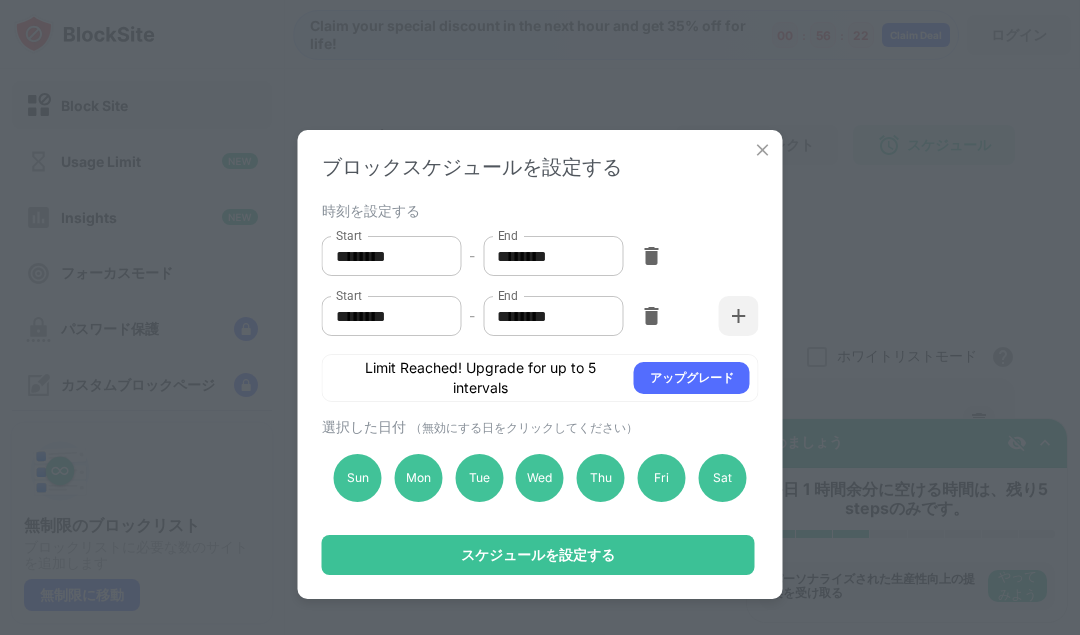 click on "スケジュールを設定する" at bounding box center (538, 555) 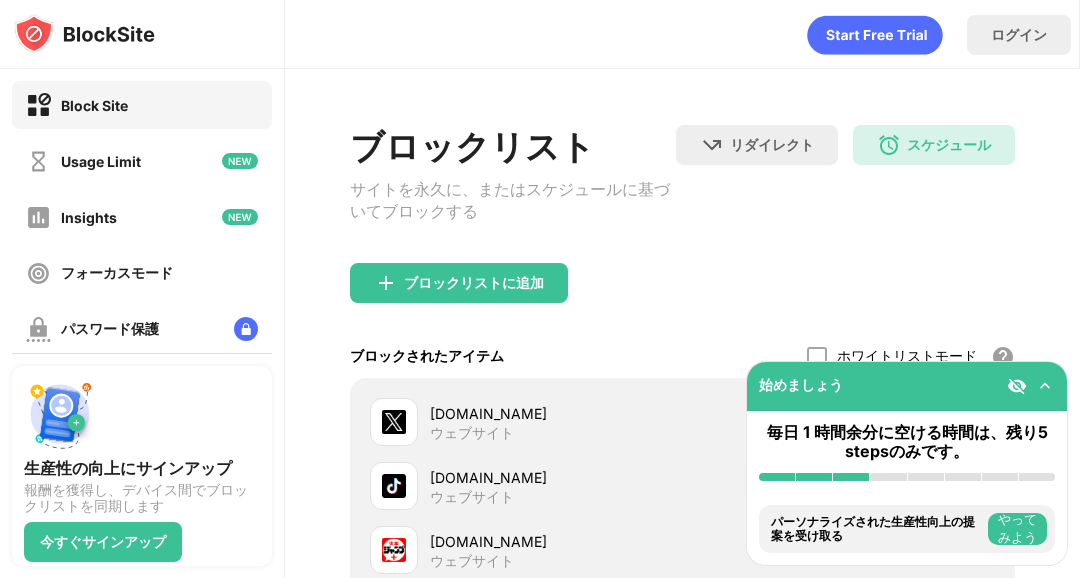 click on "スケジュール" at bounding box center [949, 145] 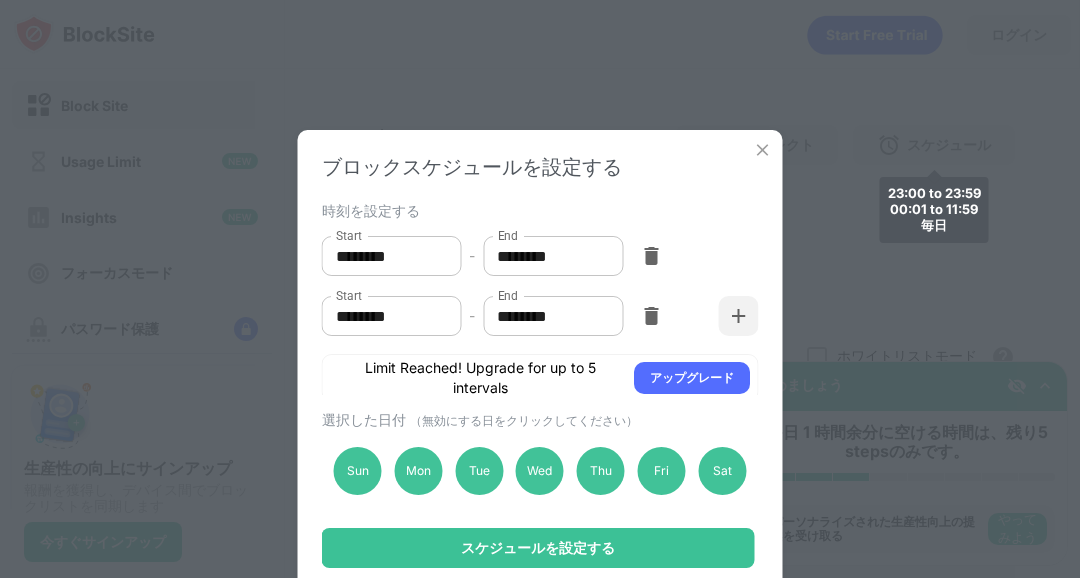 scroll, scrollTop: 0, scrollLeft: 0, axis: both 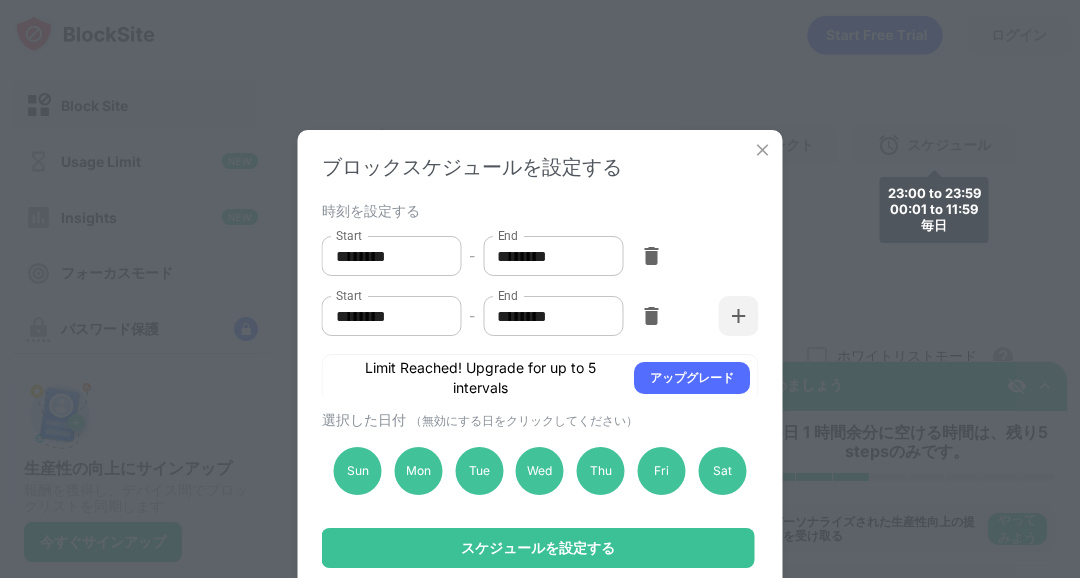type on "********" 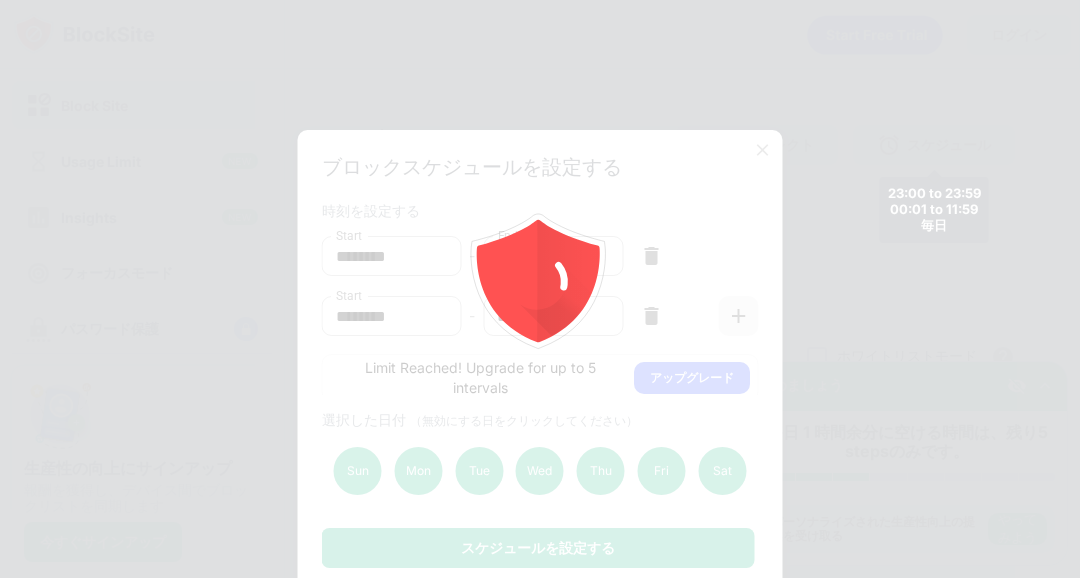 scroll, scrollTop: 0, scrollLeft: 0, axis: both 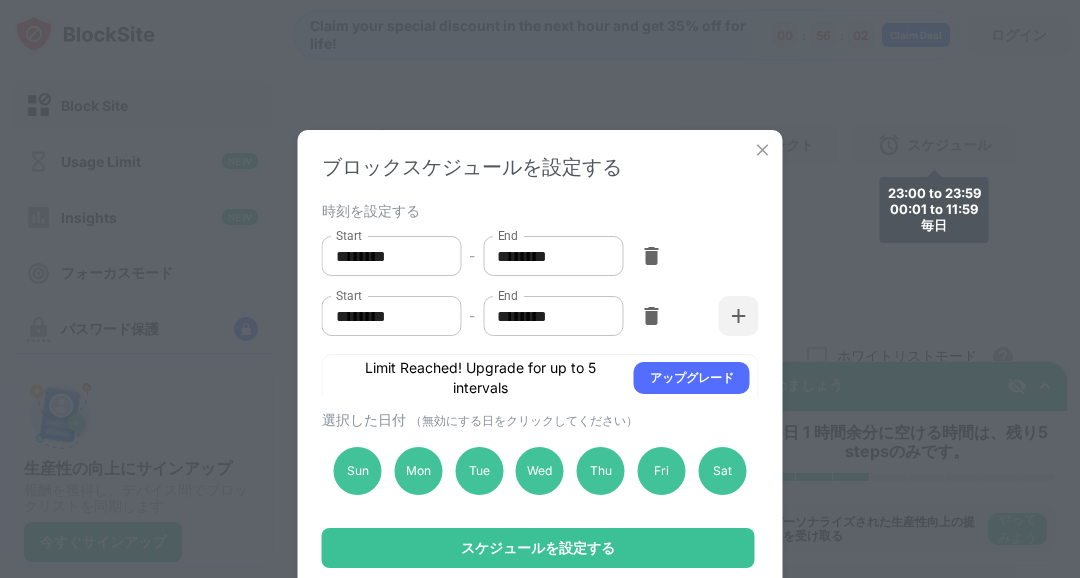 click on "********" at bounding box center [546, 316] 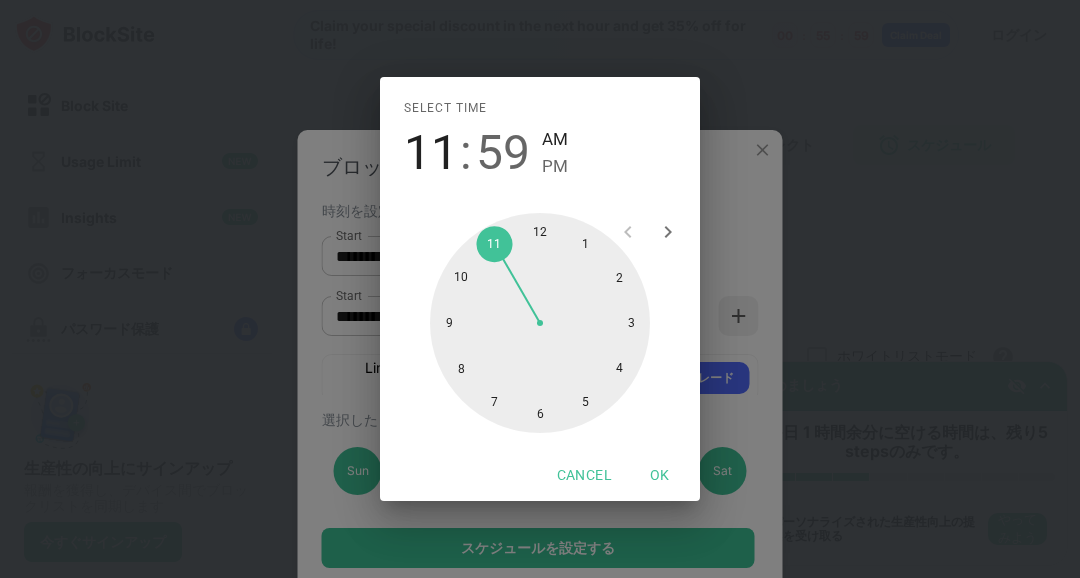 click on "PM" at bounding box center (555, 166) 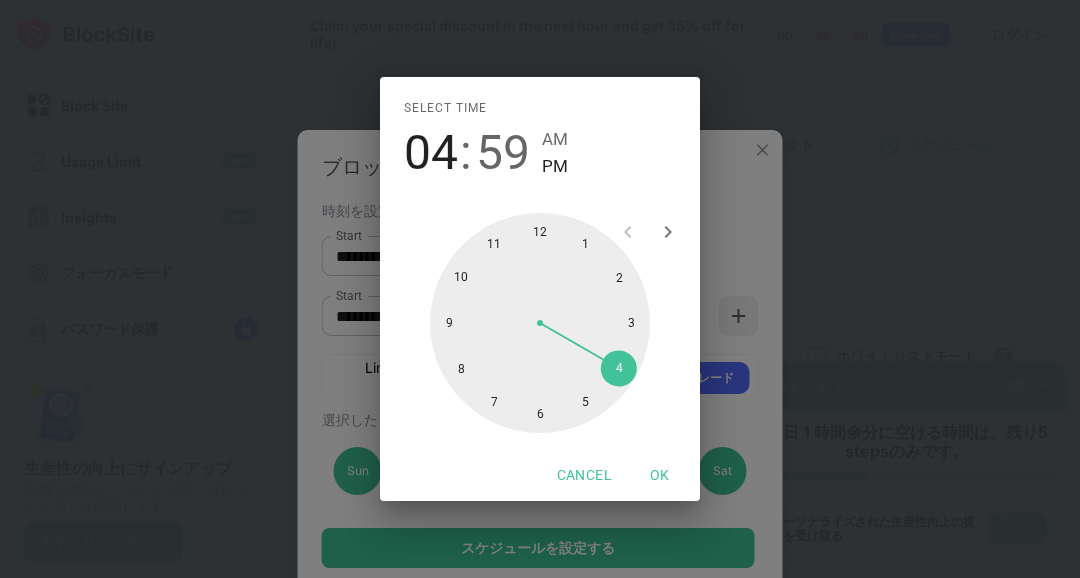 click at bounding box center [540, 323] 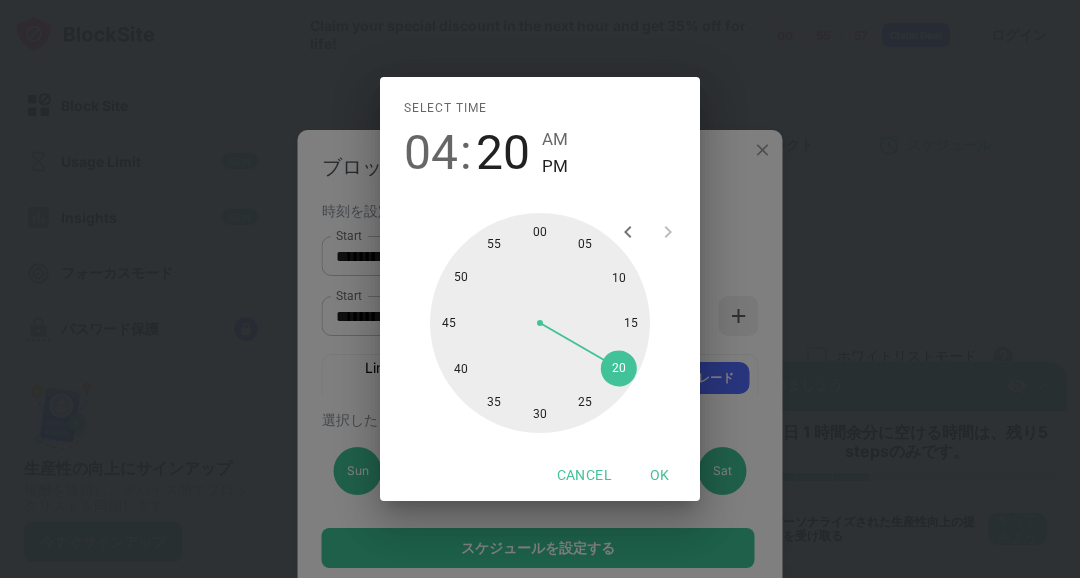 type on "********" 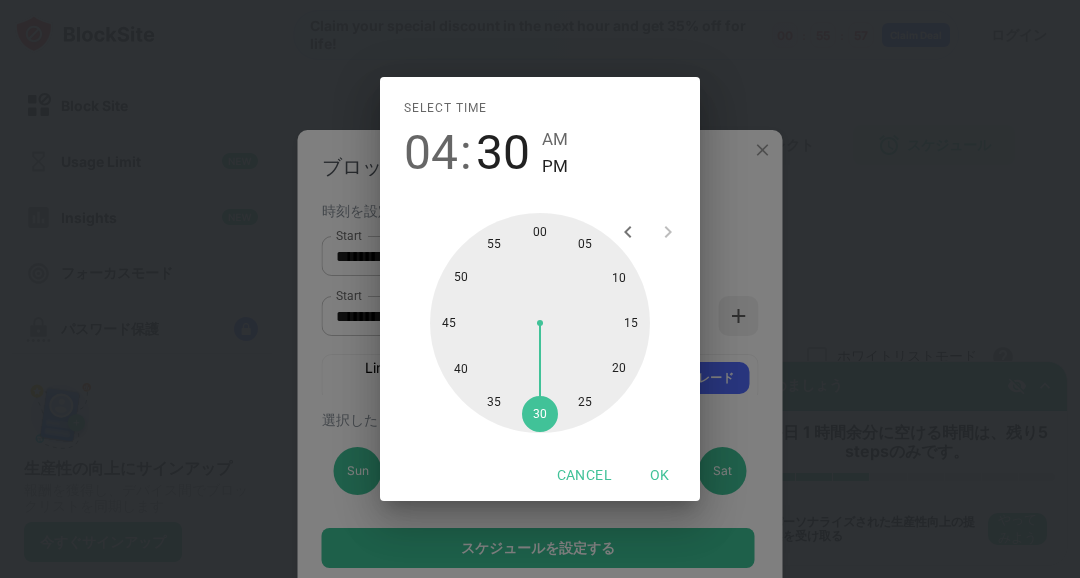 click at bounding box center (540, 323) 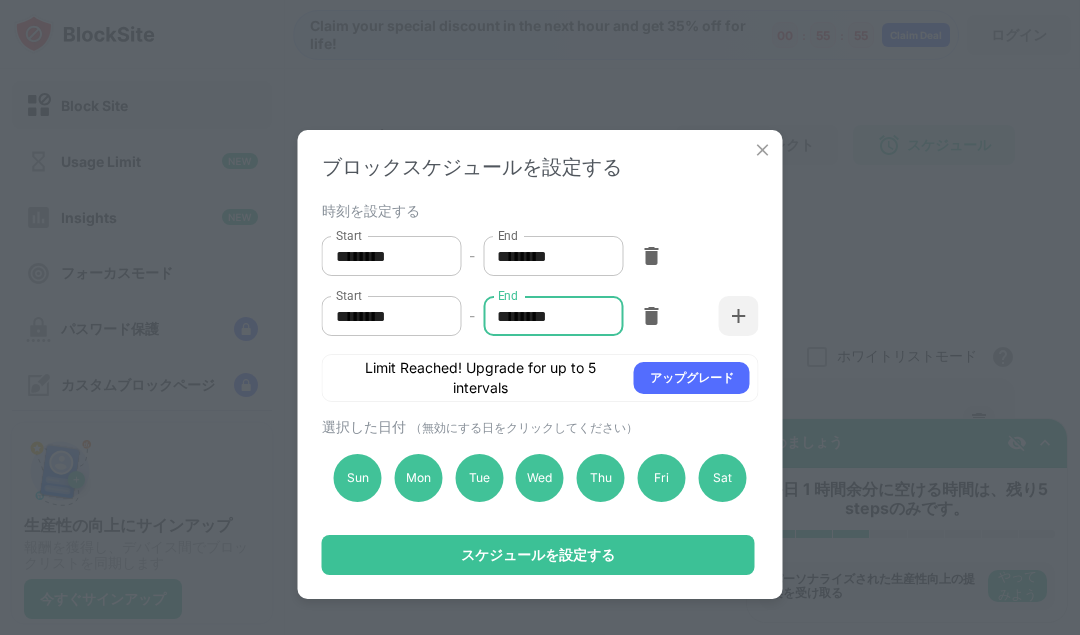 click on "スケジュールを設定する" at bounding box center (538, 555) 